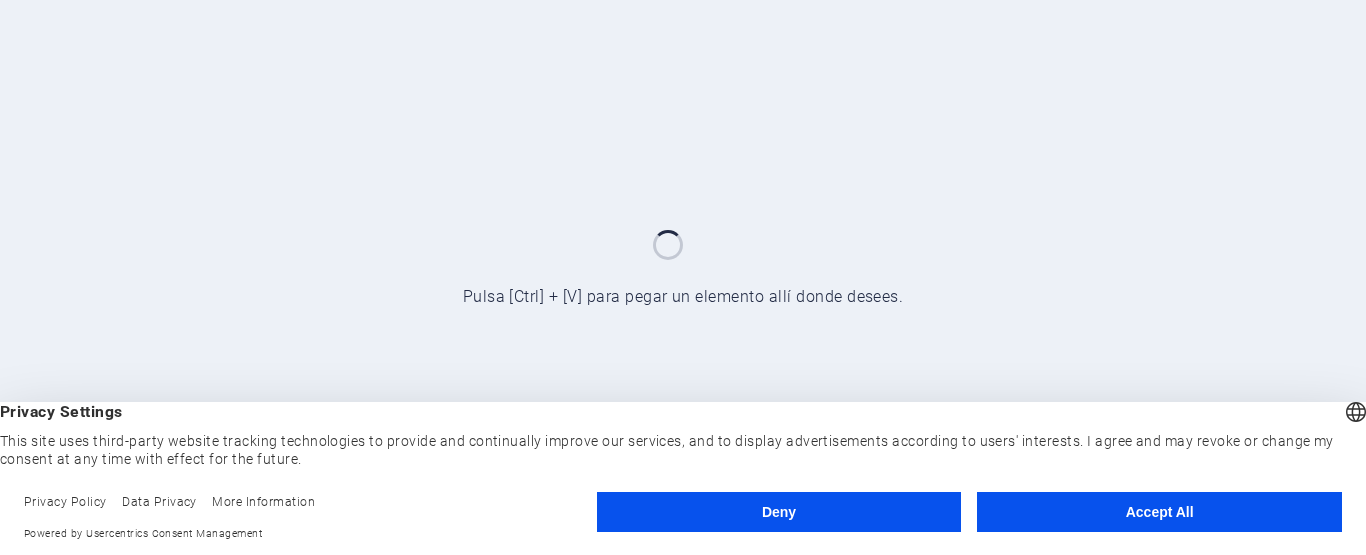 scroll, scrollTop: 0, scrollLeft: 0, axis: both 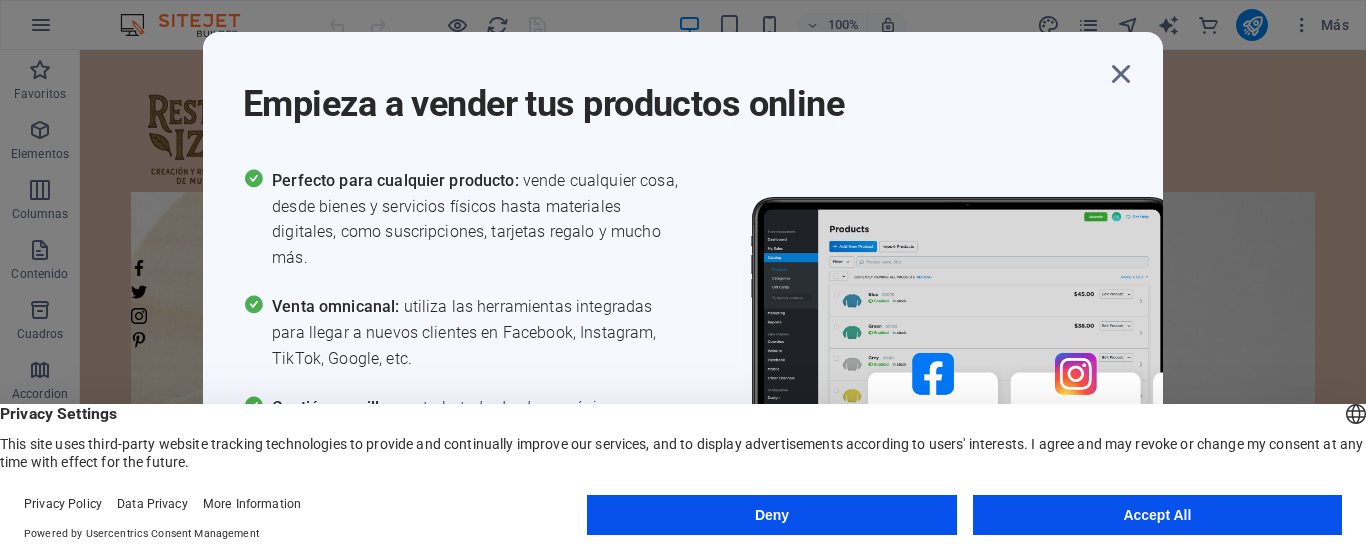 click on "Deny" at bounding box center (771, 515) 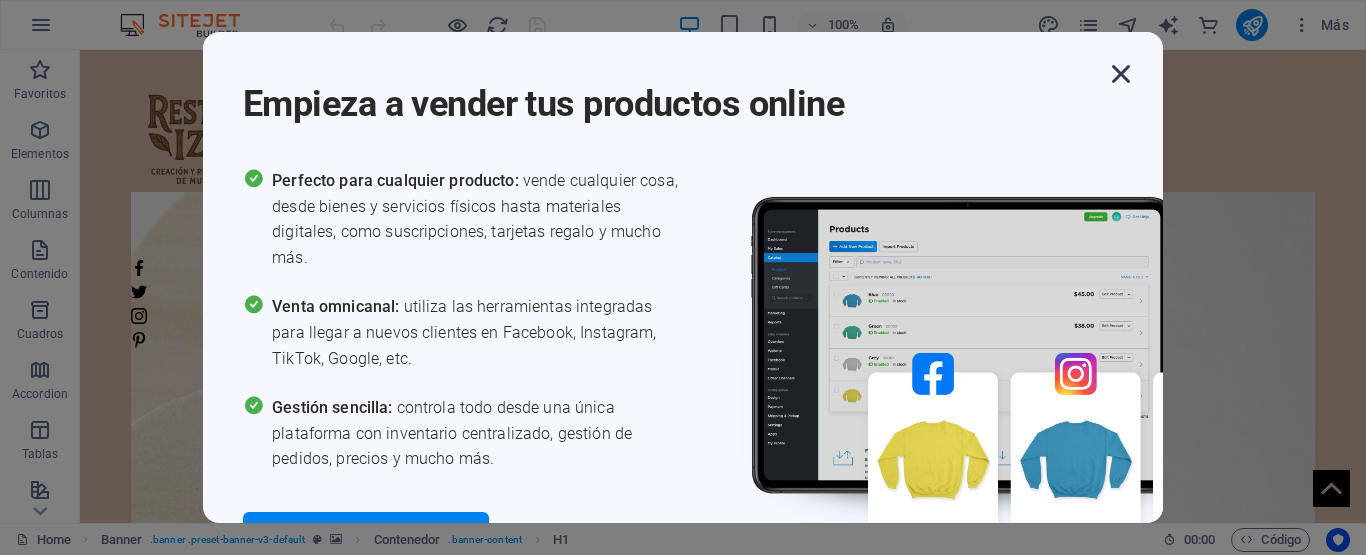 click at bounding box center [1121, 74] 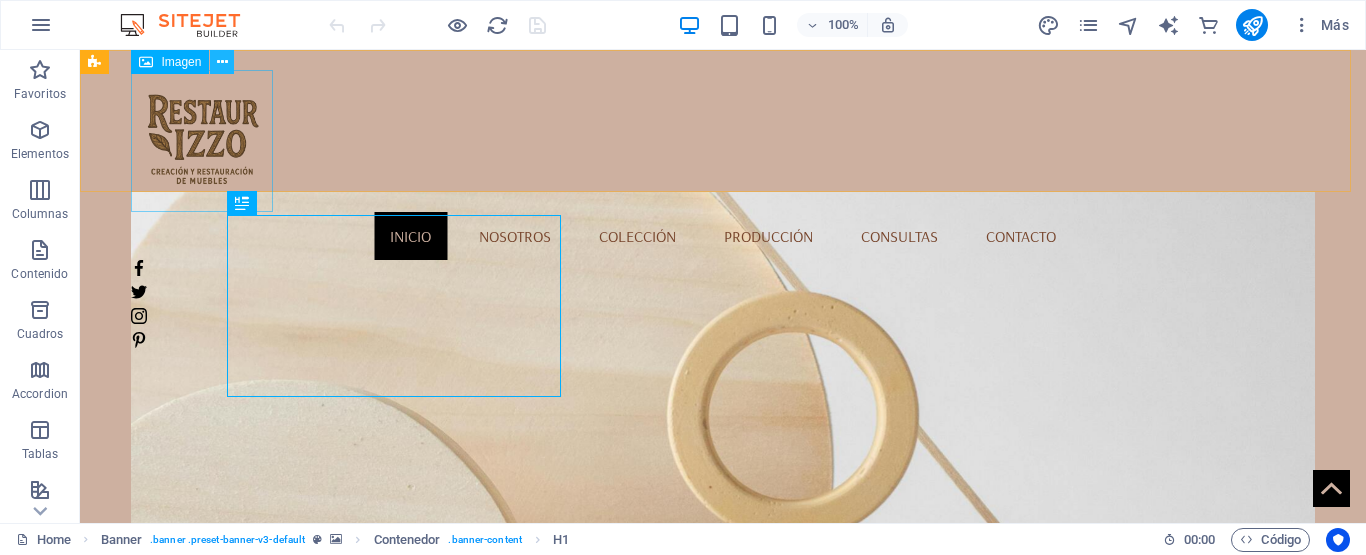 click at bounding box center (222, 62) 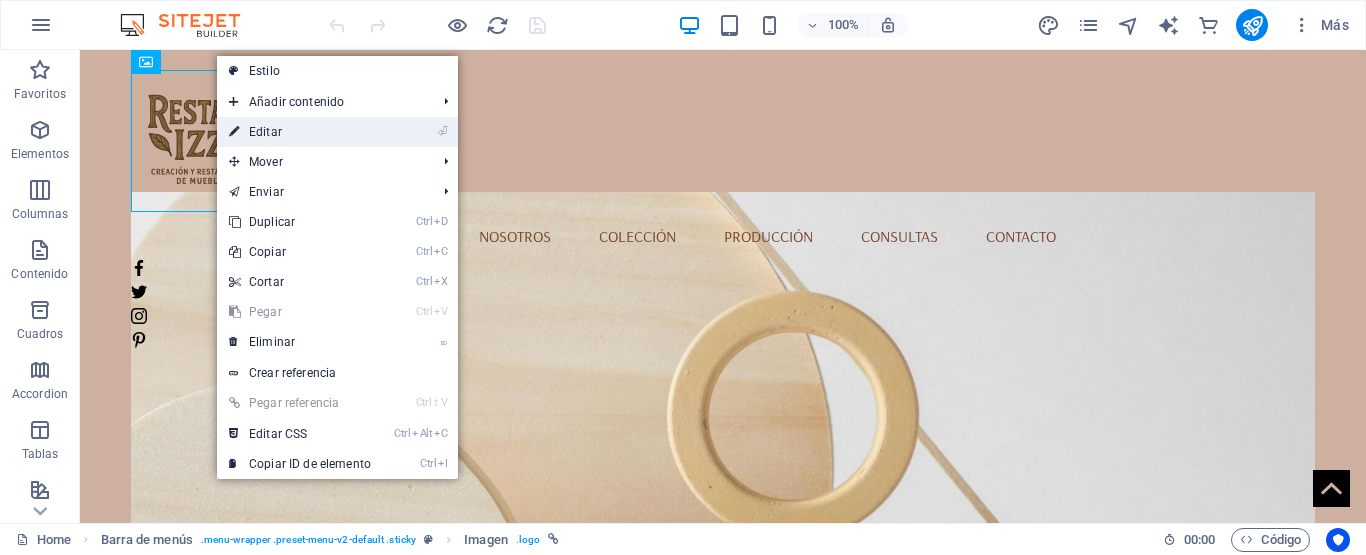 click on "⏎  Editar" at bounding box center (300, 132) 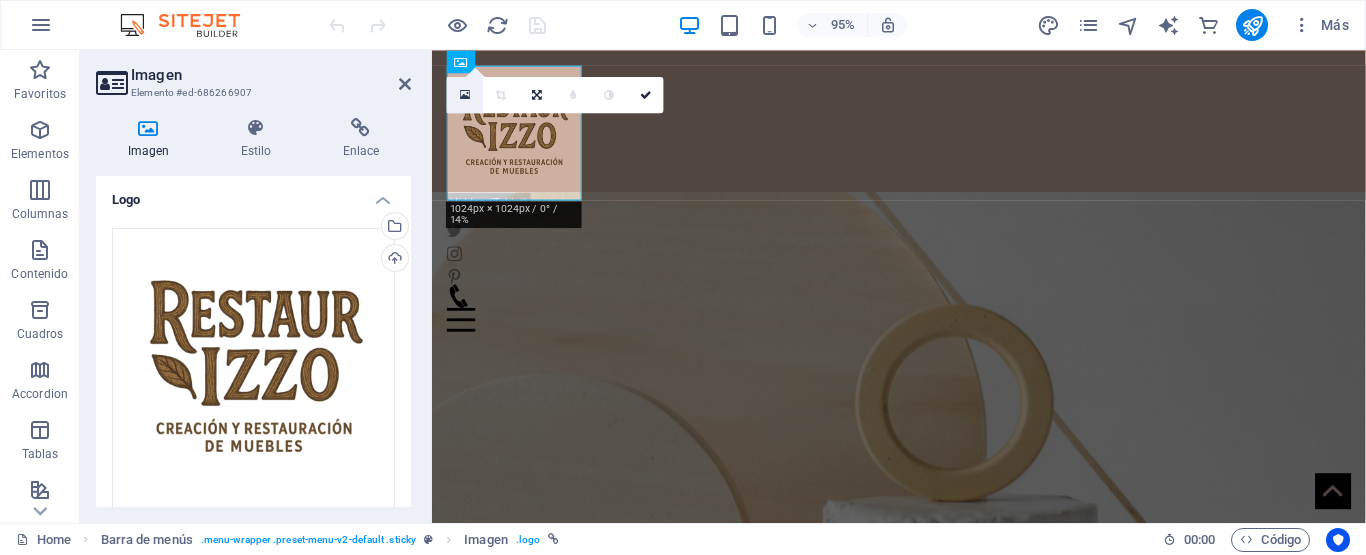 click at bounding box center [465, 94] 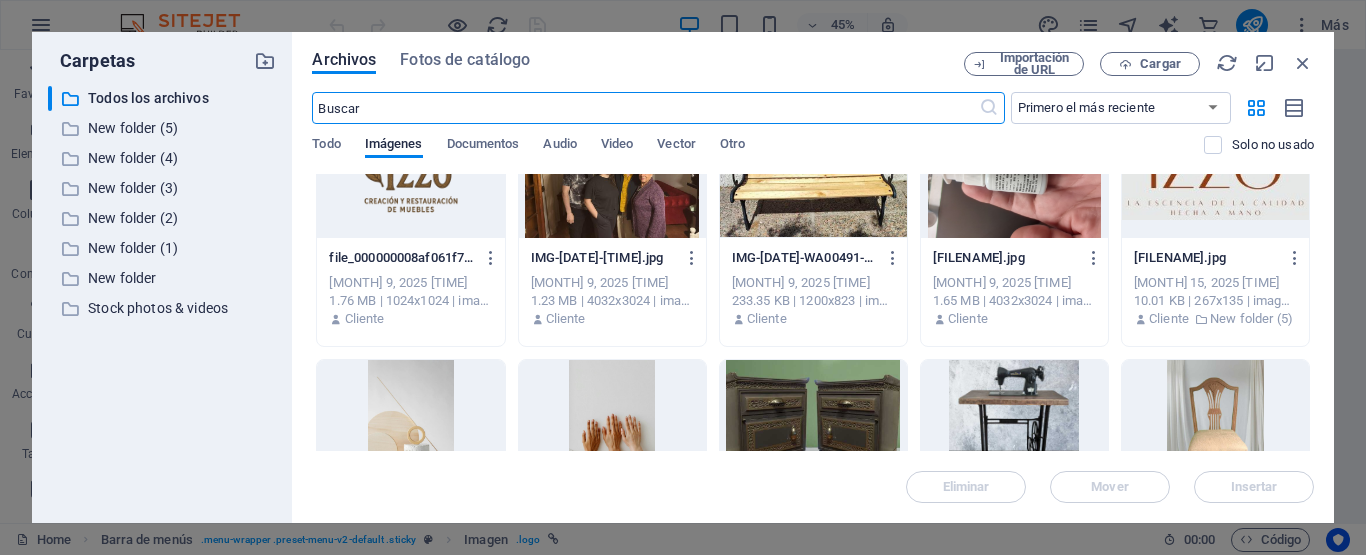 scroll, scrollTop: 0, scrollLeft: 0, axis: both 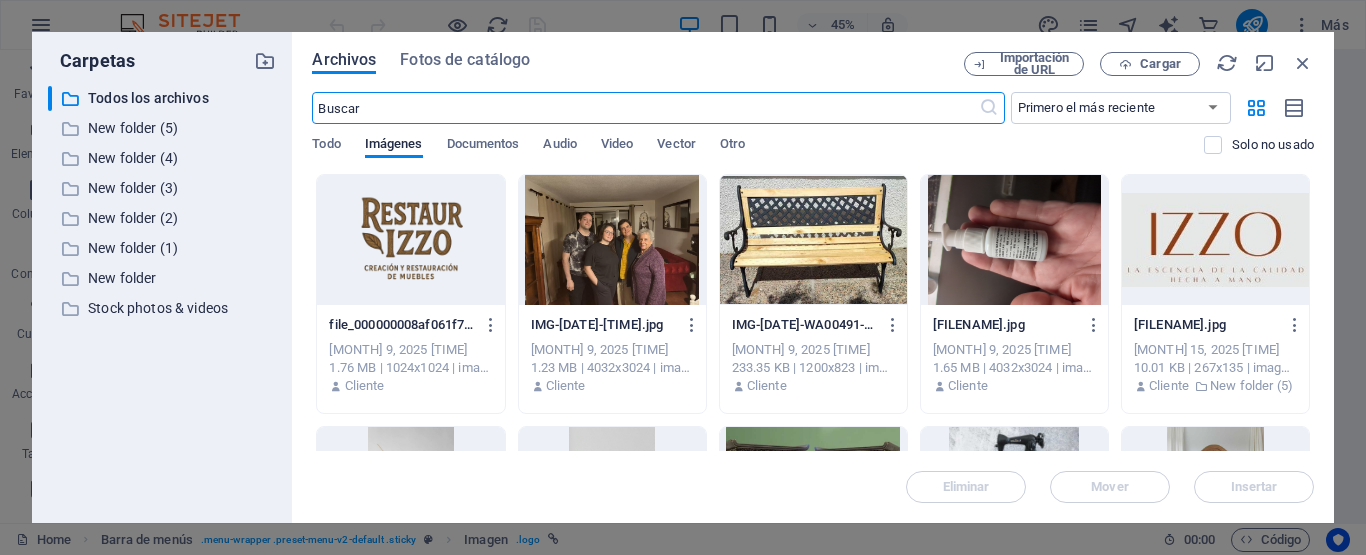 click on "Archivos" at bounding box center (344, 60) 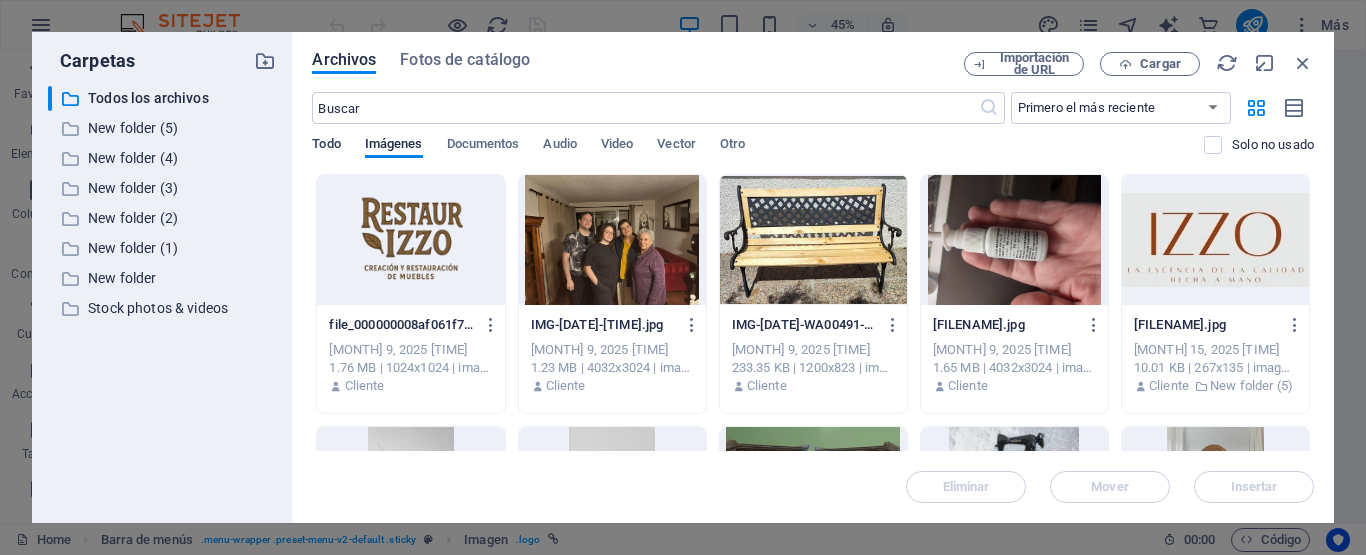 click on "Todo" at bounding box center [326, 146] 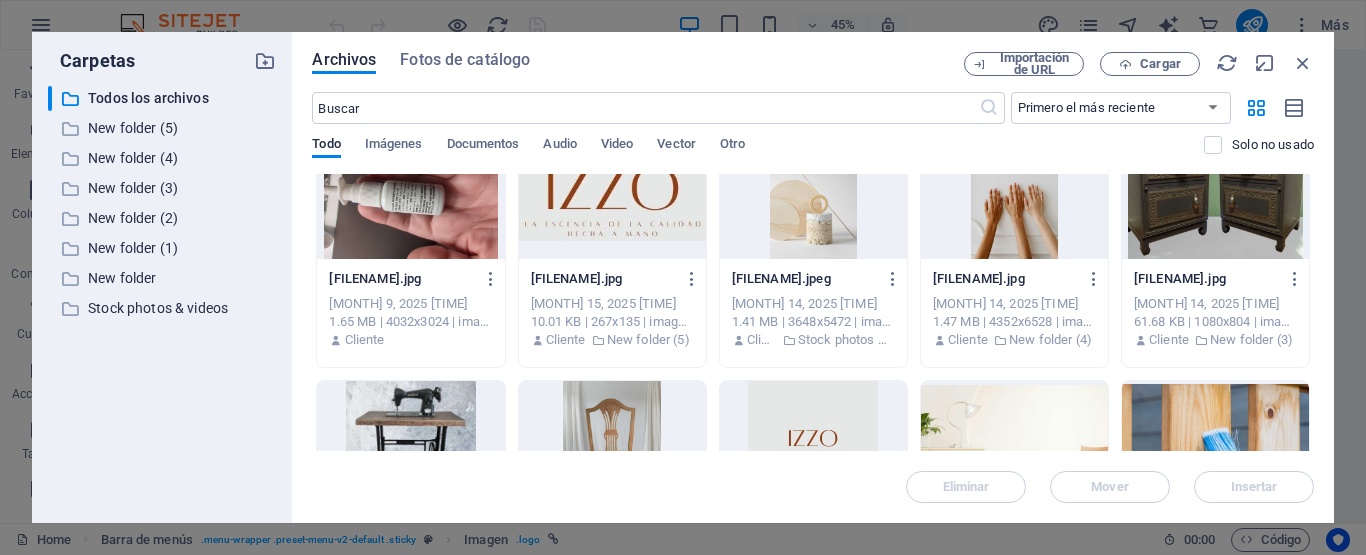 scroll, scrollTop: 0, scrollLeft: 0, axis: both 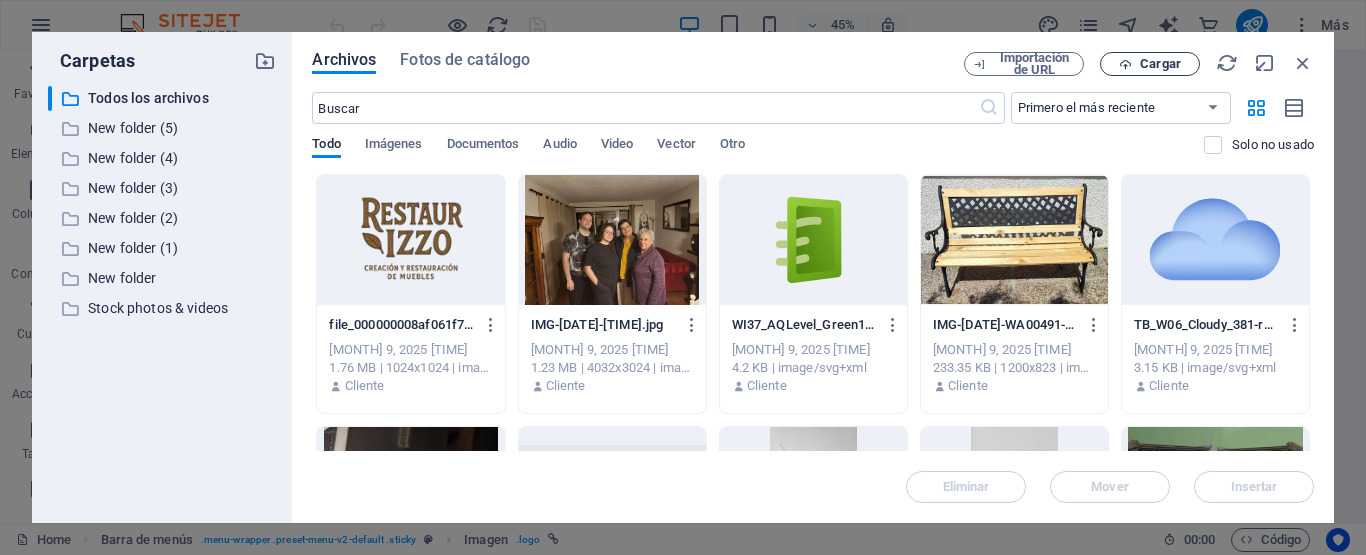 click on "Cargar" at bounding box center (1150, 64) 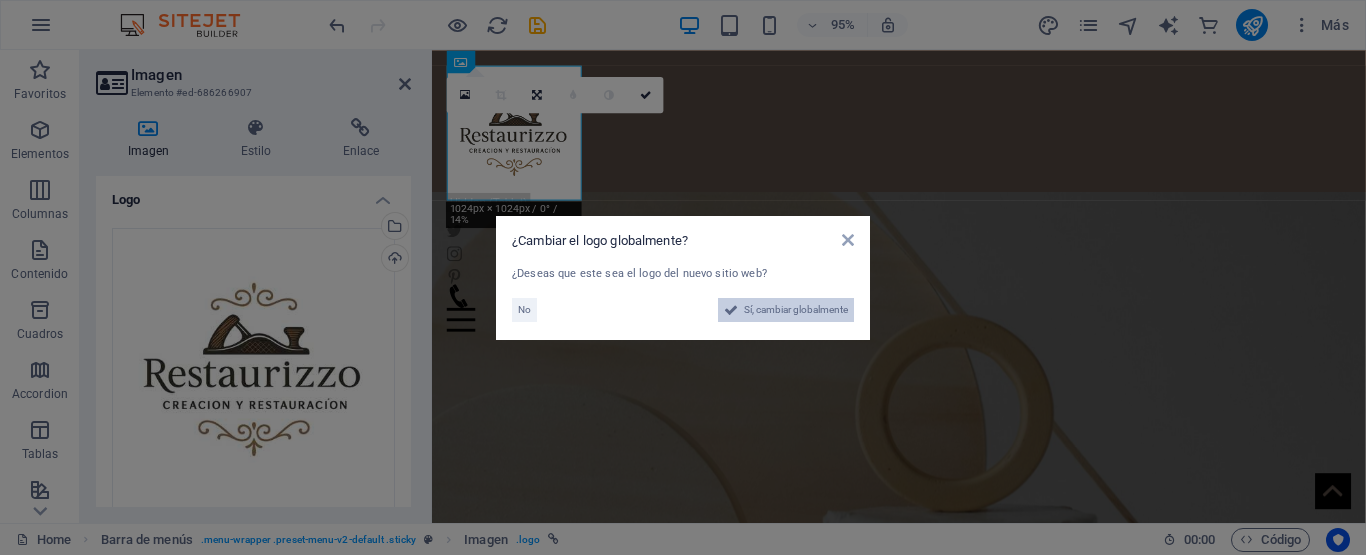 click on "Sí, cambiar globalmente" at bounding box center (796, 310) 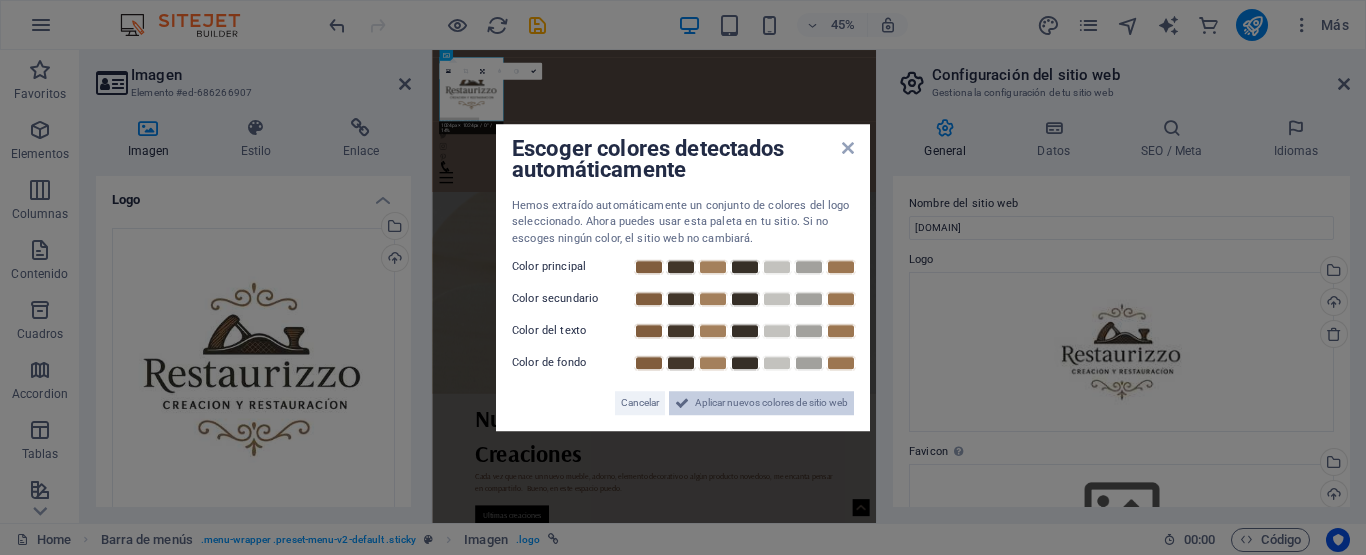 click on "Aplicar nuevos colores de sitio web" at bounding box center [771, 403] 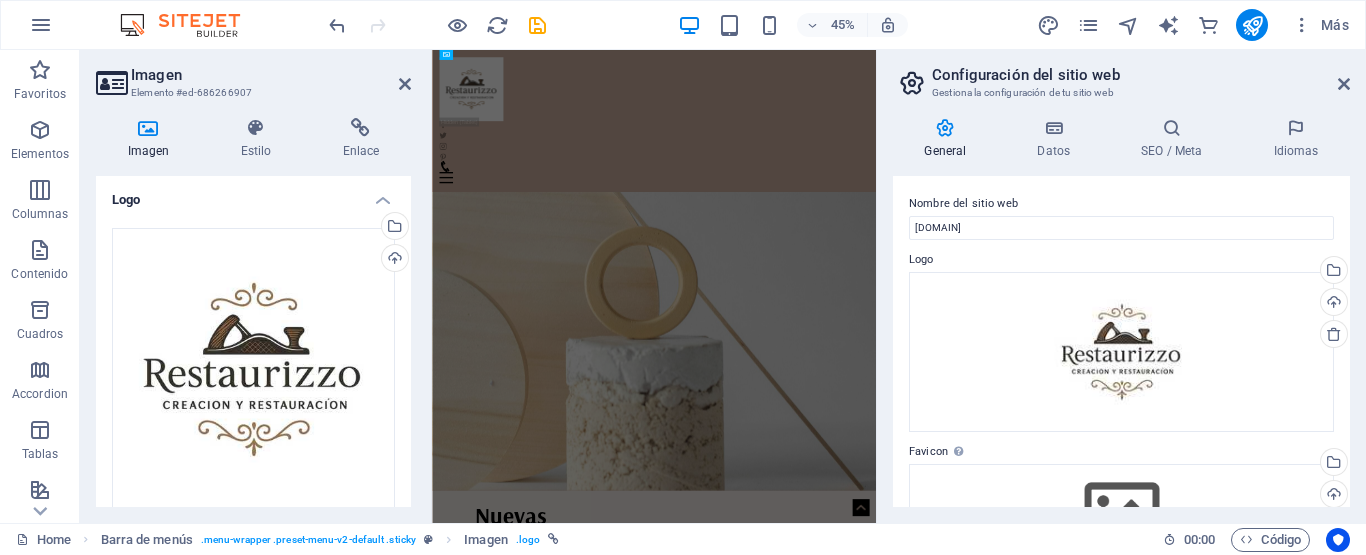 scroll, scrollTop: 0, scrollLeft: 0, axis: both 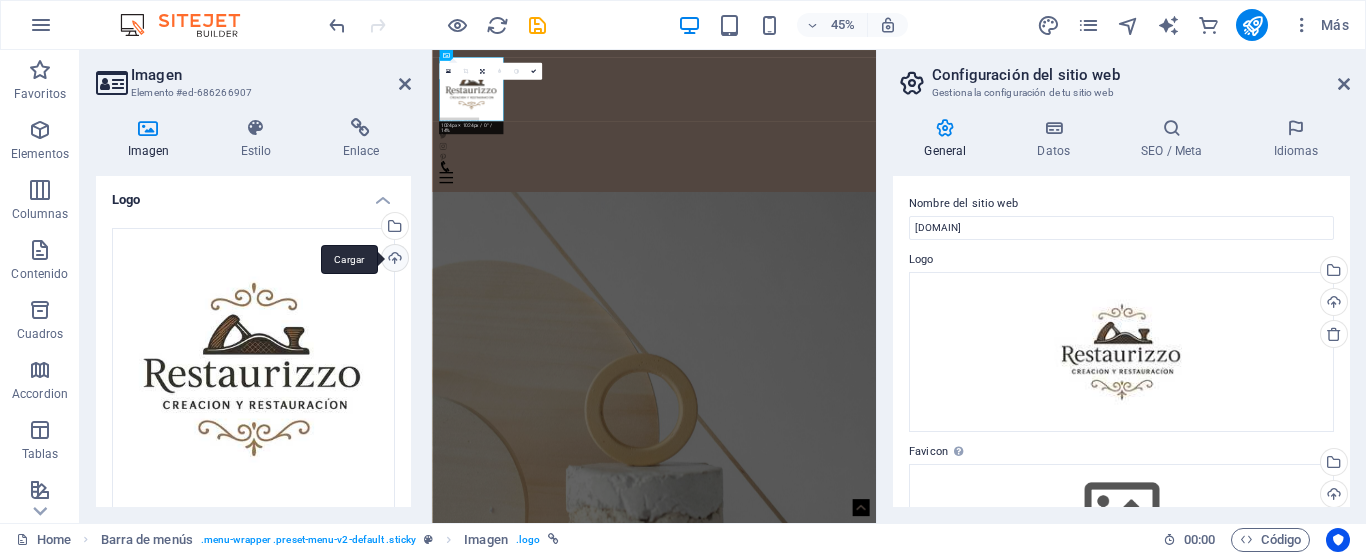 click on "Cargar" at bounding box center (393, 260) 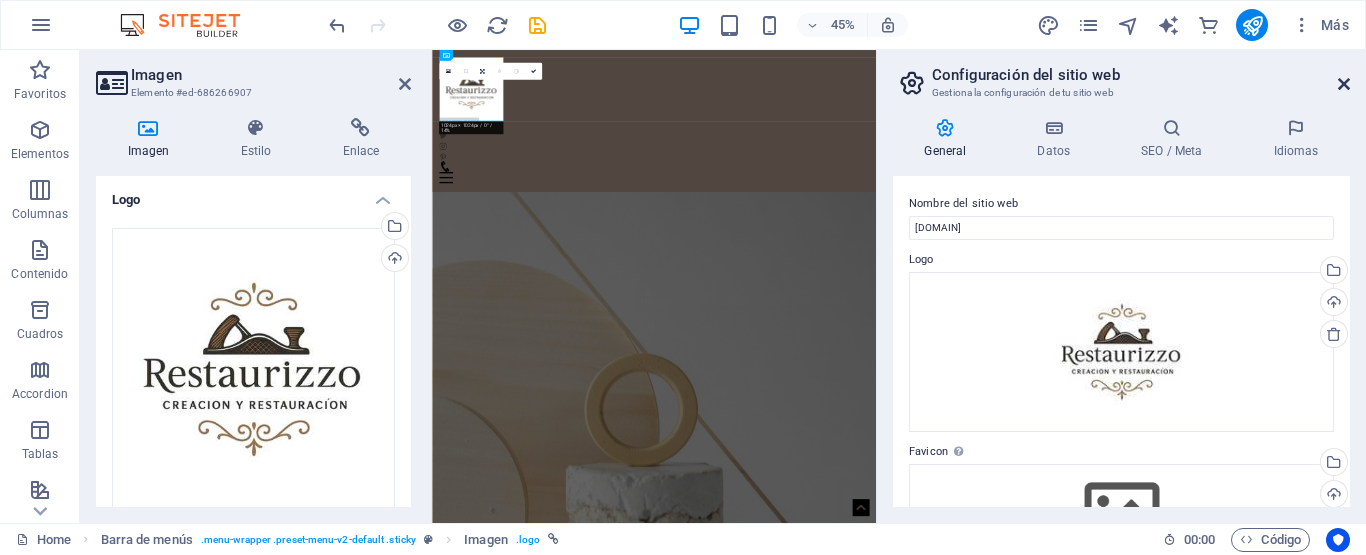 click at bounding box center (1344, 84) 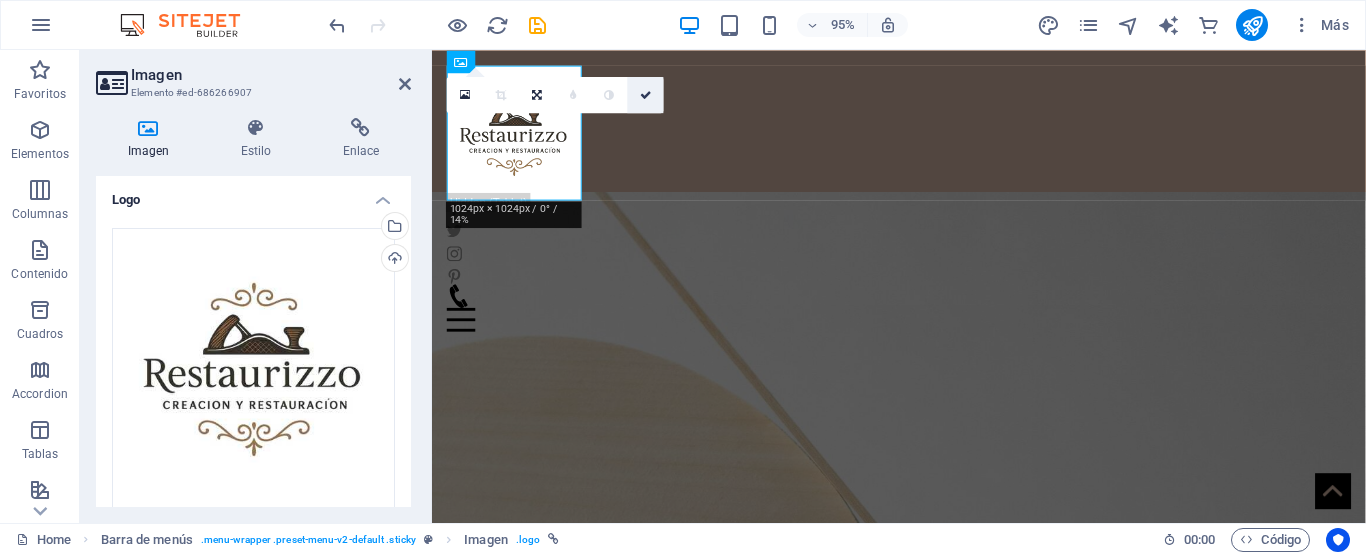 click at bounding box center (646, 94) 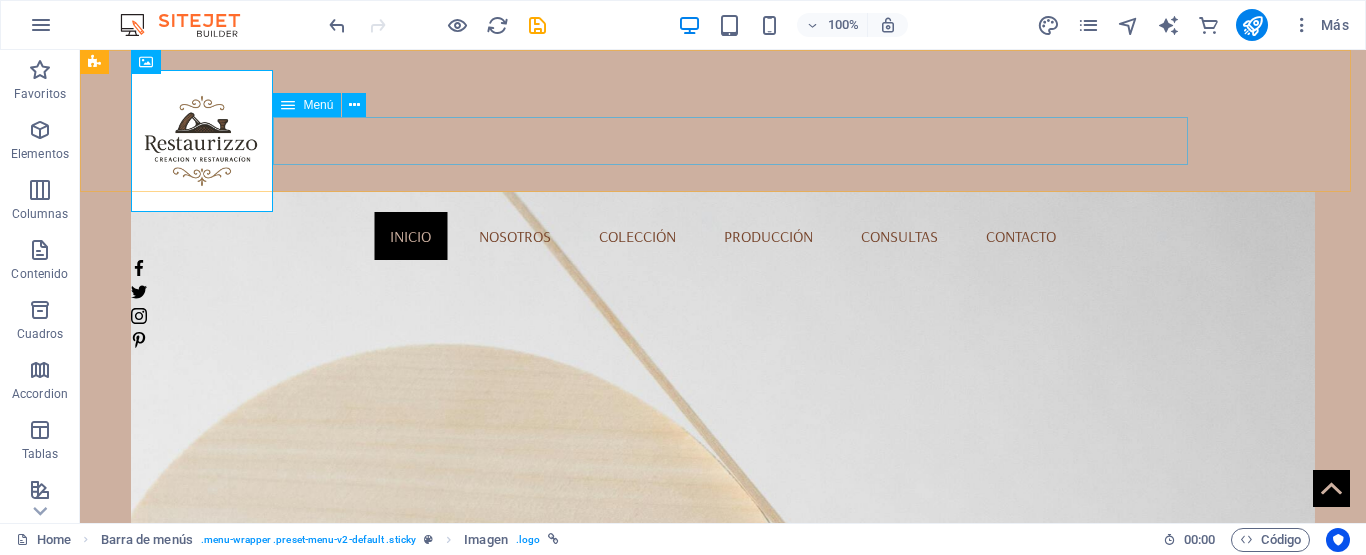 click on "Menú" at bounding box center [318, 105] 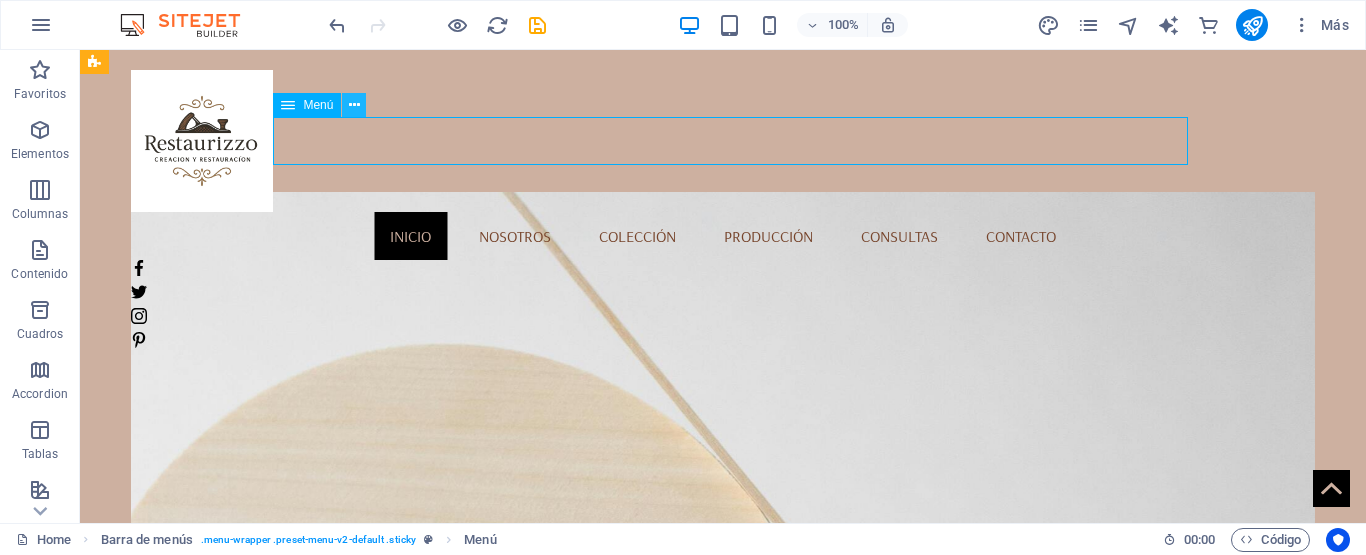 click at bounding box center (354, 105) 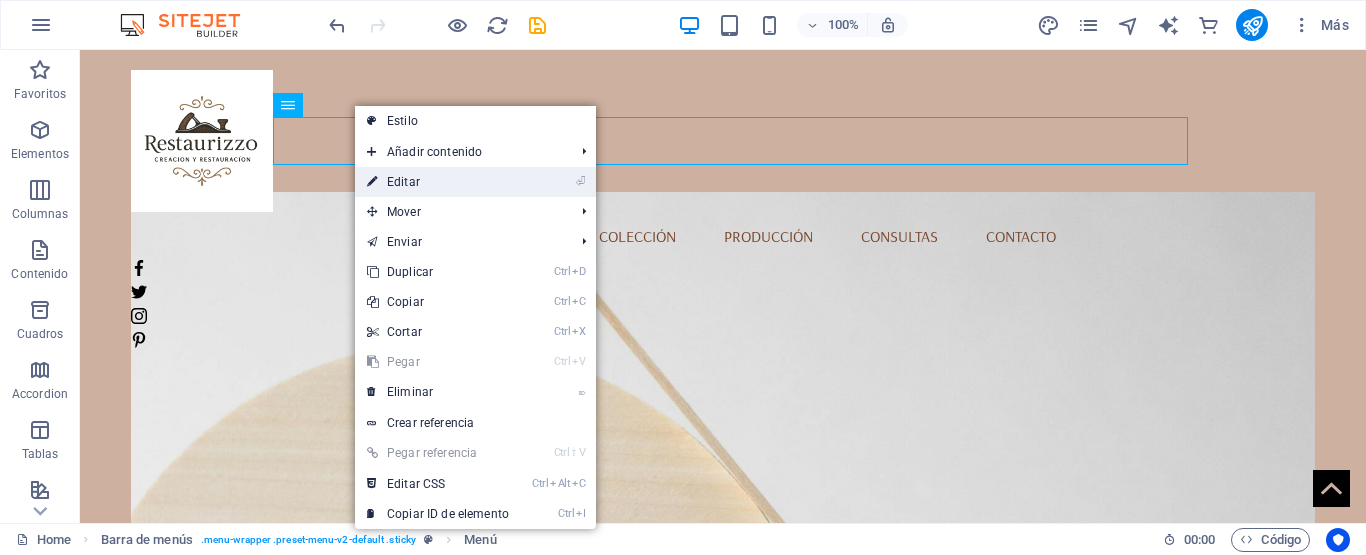 click on "⏎  Editar" at bounding box center [438, 182] 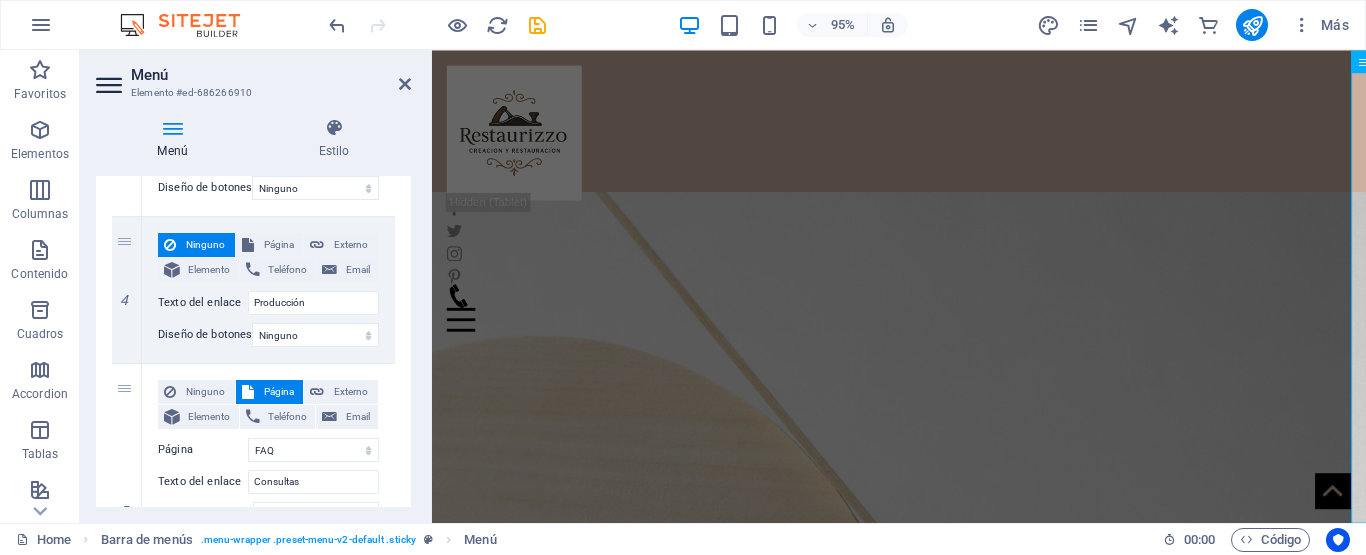 scroll, scrollTop: 865, scrollLeft: 0, axis: vertical 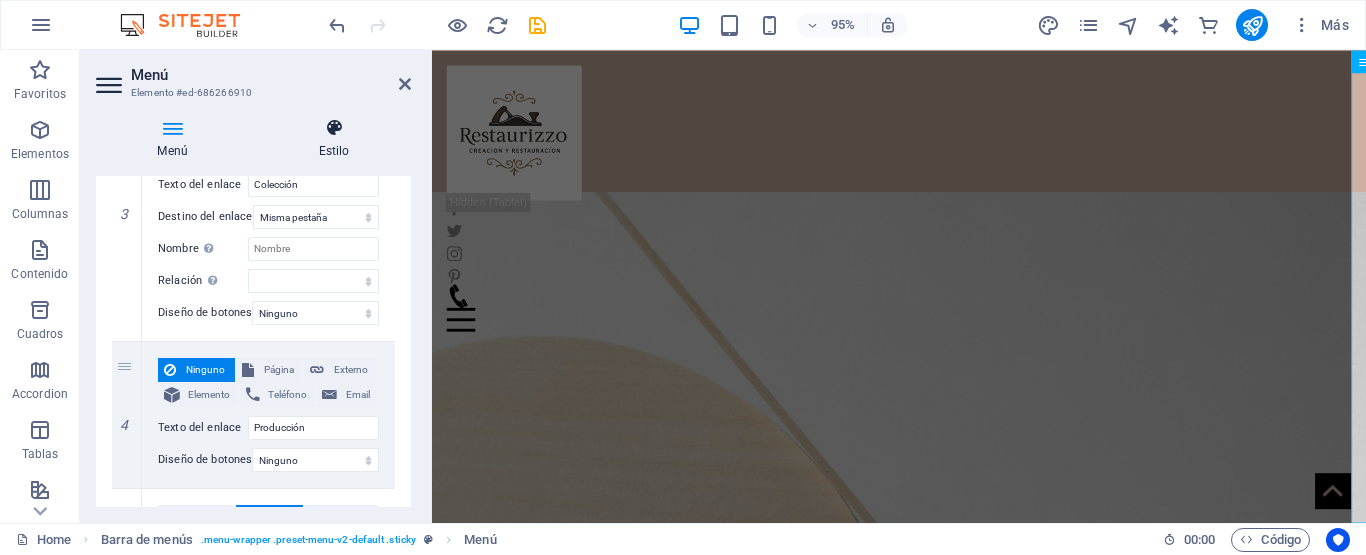 click at bounding box center (334, 128) 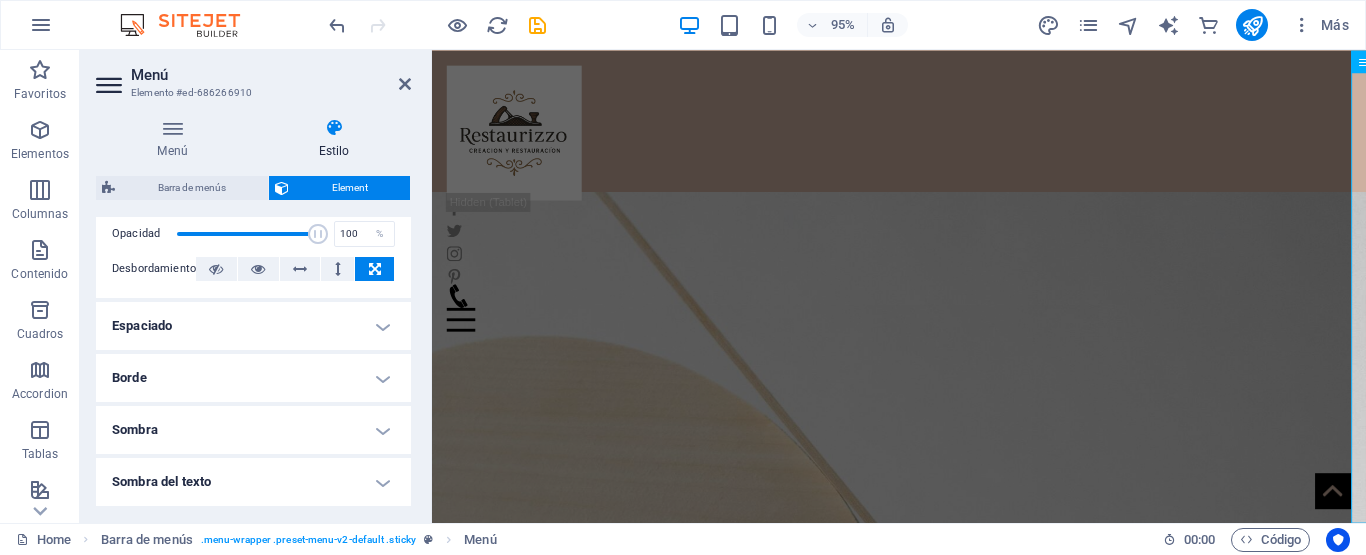 scroll, scrollTop: 272, scrollLeft: 0, axis: vertical 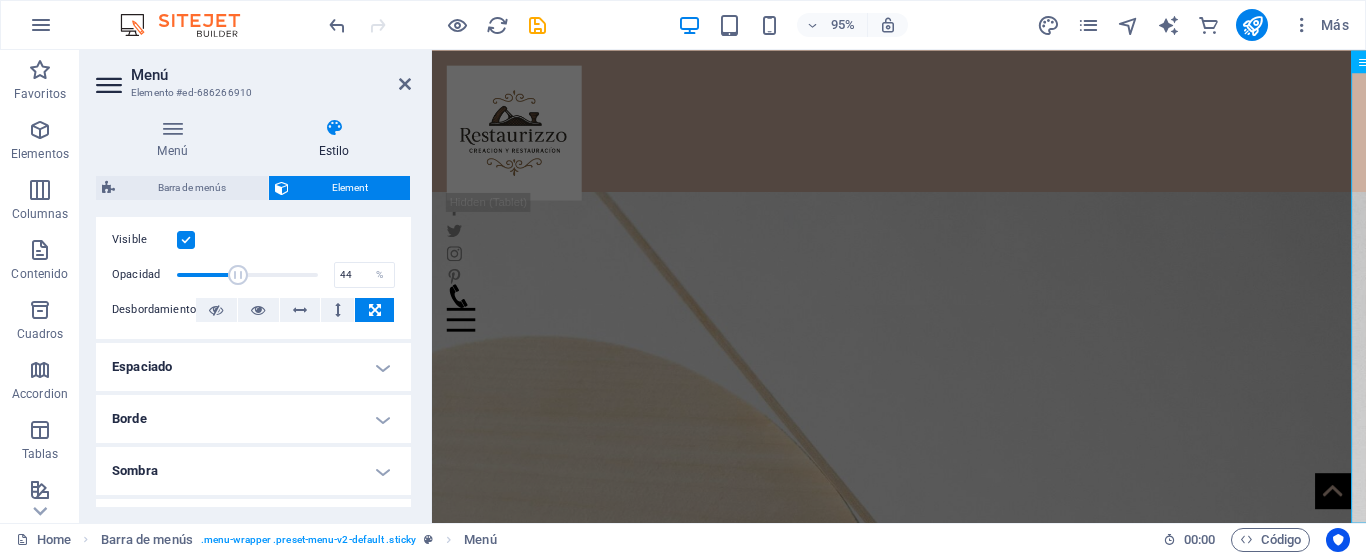 drag, startPoint x: 313, startPoint y: 278, endPoint x: 237, endPoint y: 274, distance: 76.105194 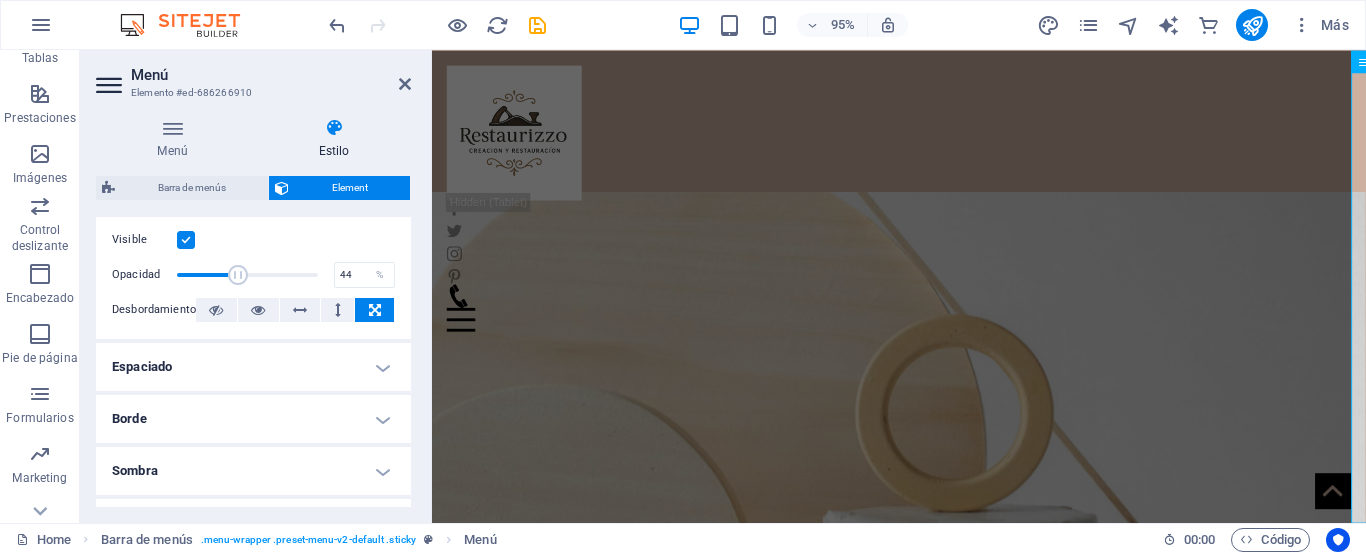 scroll, scrollTop: 400, scrollLeft: 0, axis: vertical 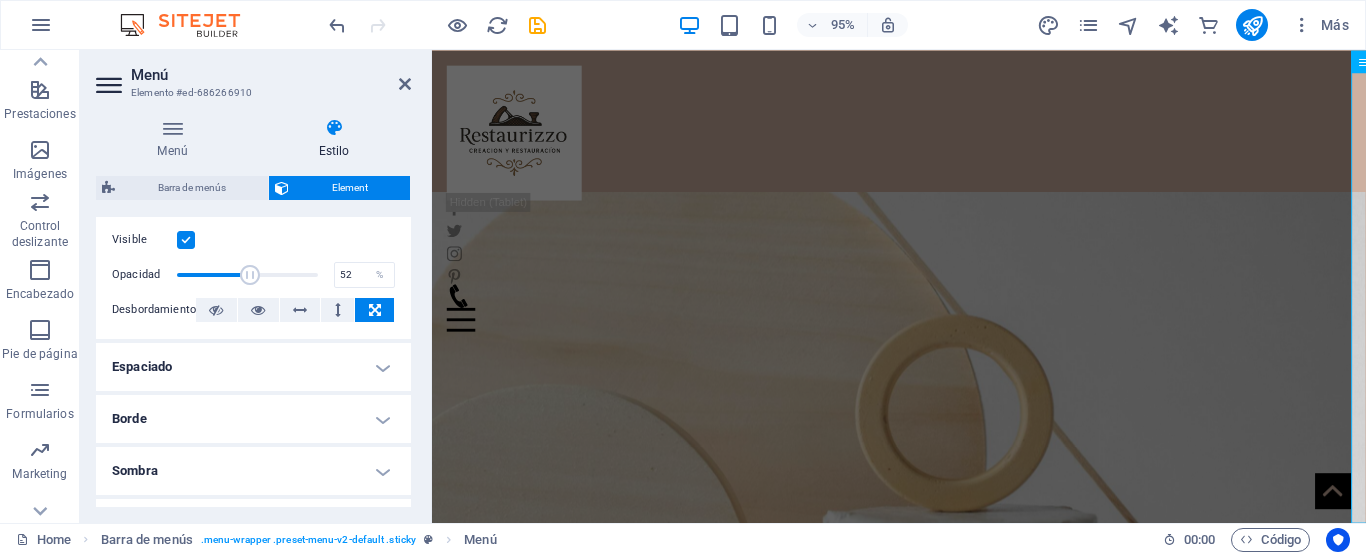 drag, startPoint x: 238, startPoint y: 276, endPoint x: 248, endPoint y: 277, distance: 10.049875 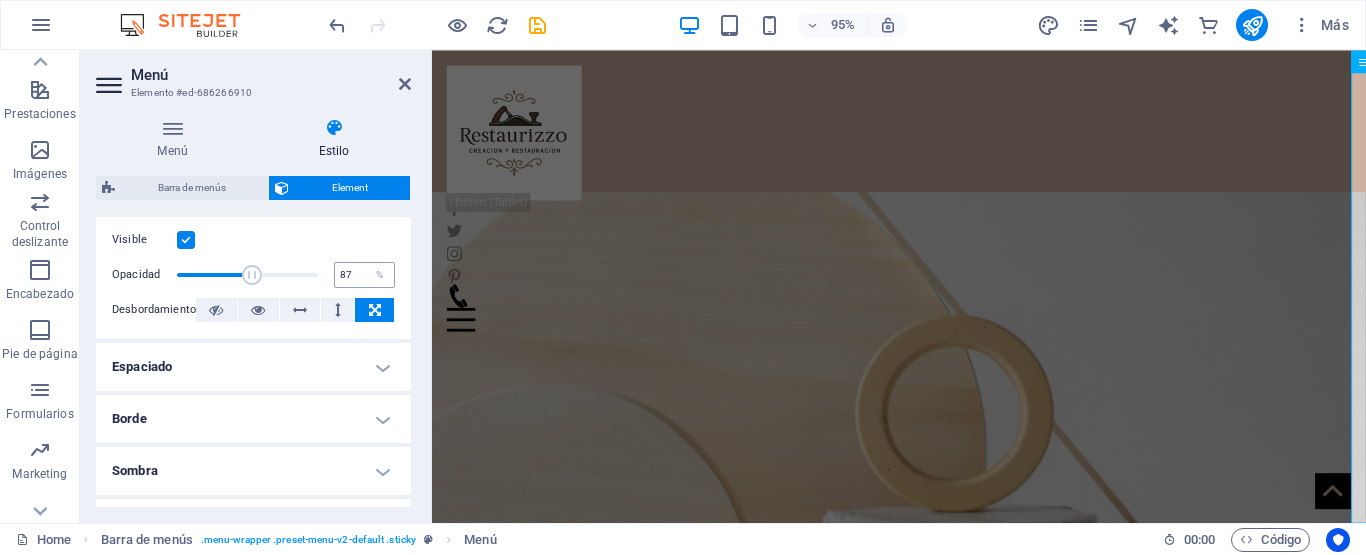 type on "100" 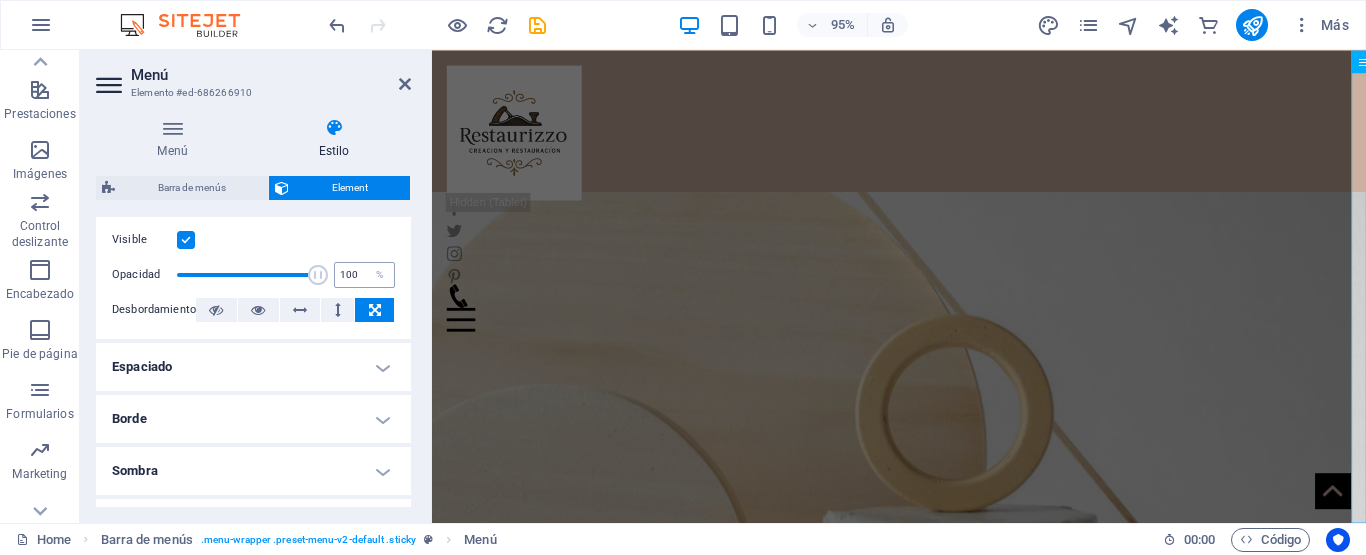 drag, startPoint x: 247, startPoint y: 272, endPoint x: 354, endPoint y: 275, distance: 107.042046 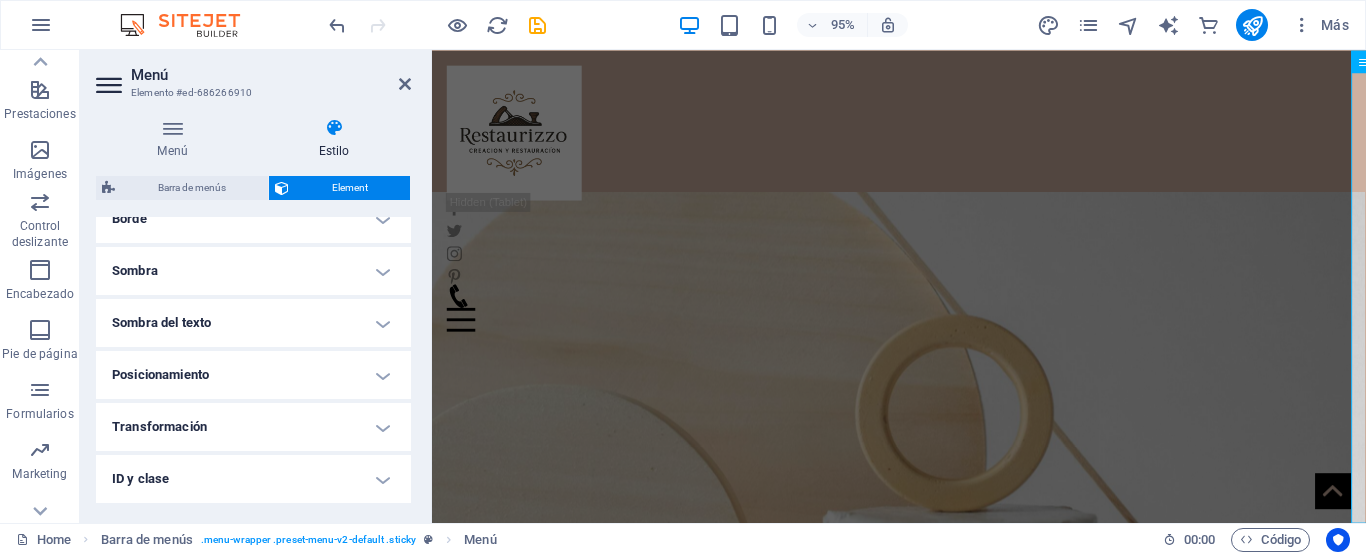 scroll, scrollTop: 572, scrollLeft: 0, axis: vertical 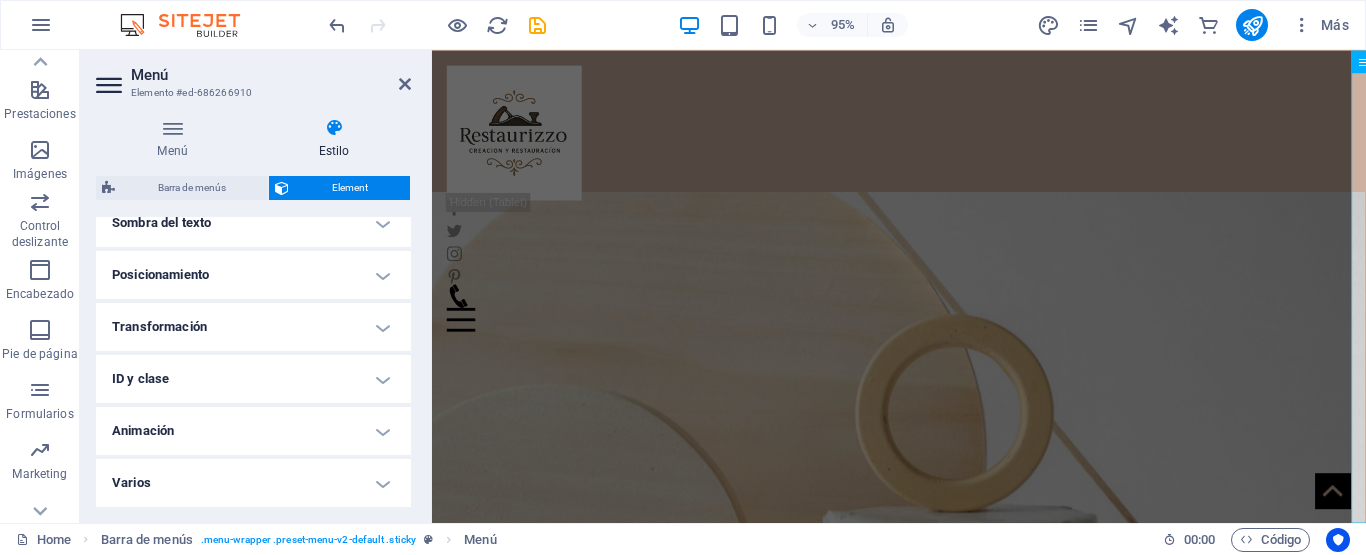 click on "Varios" at bounding box center (253, 483) 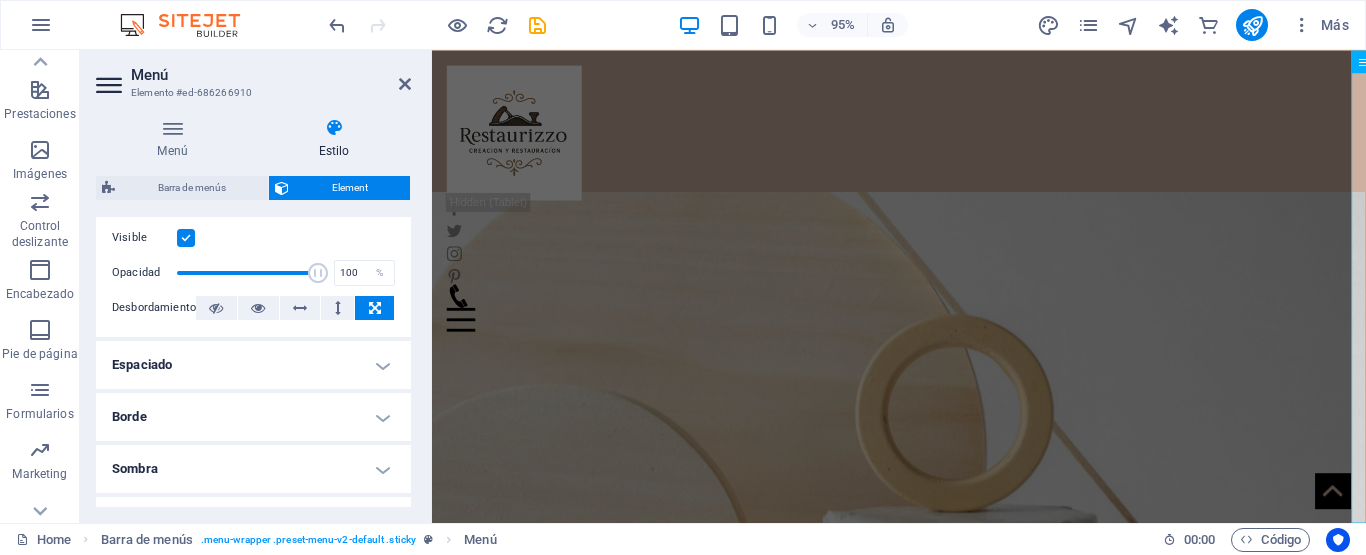 scroll, scrollTop: 0, scrollLeft: 0, axis: both 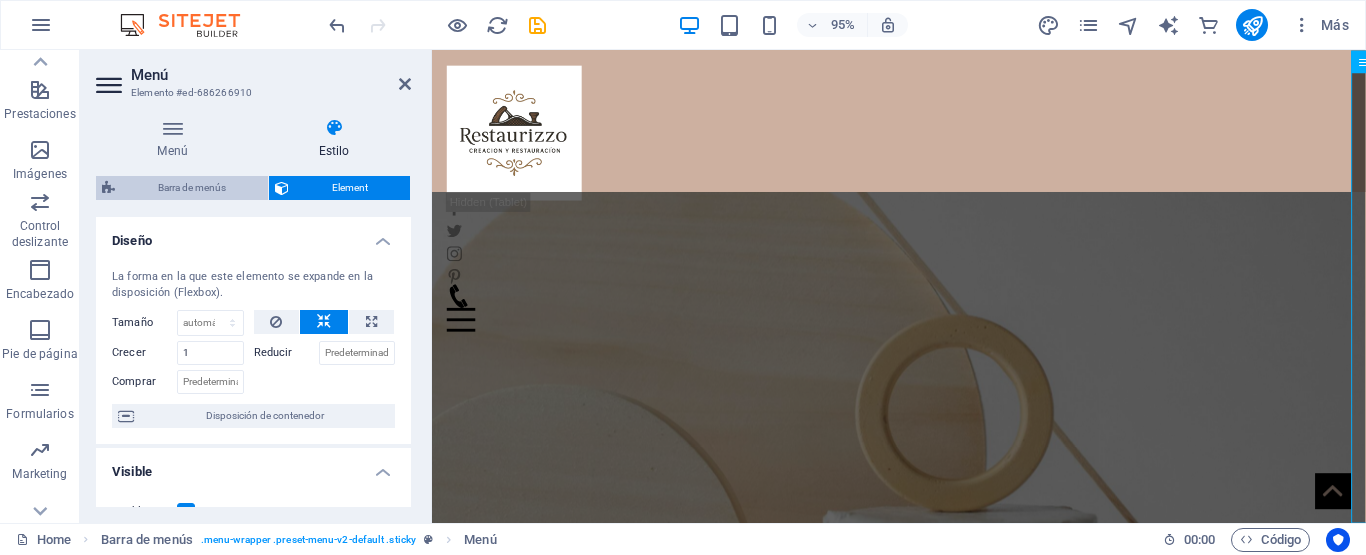 click on "Barra de menús" at bounding box center (191, 188) 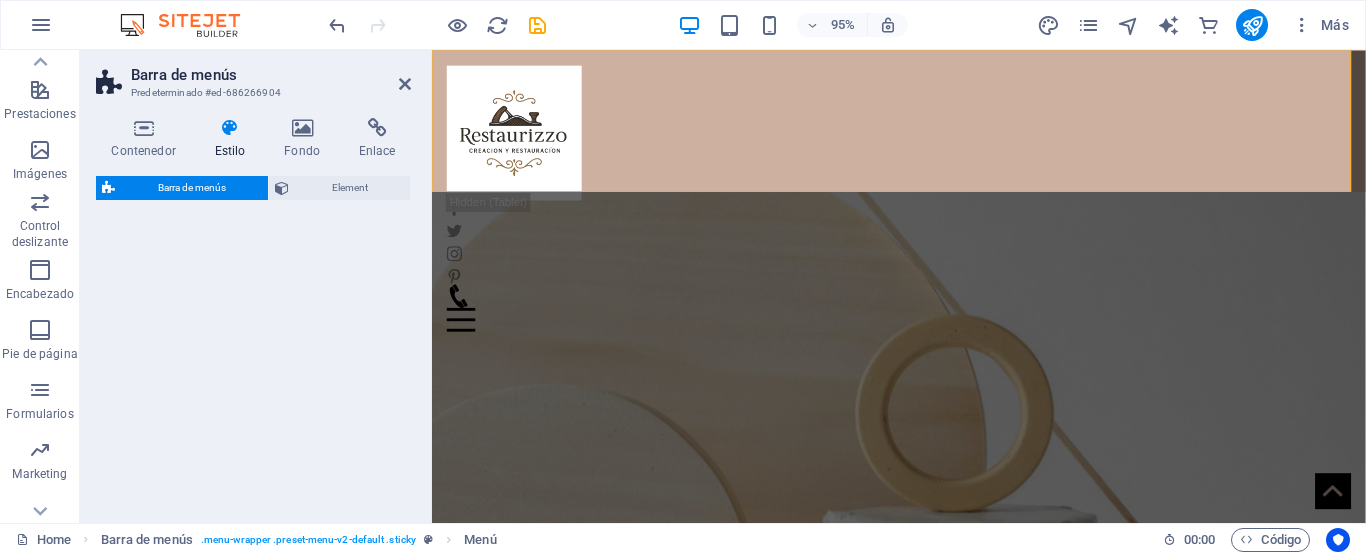 select on "vw" 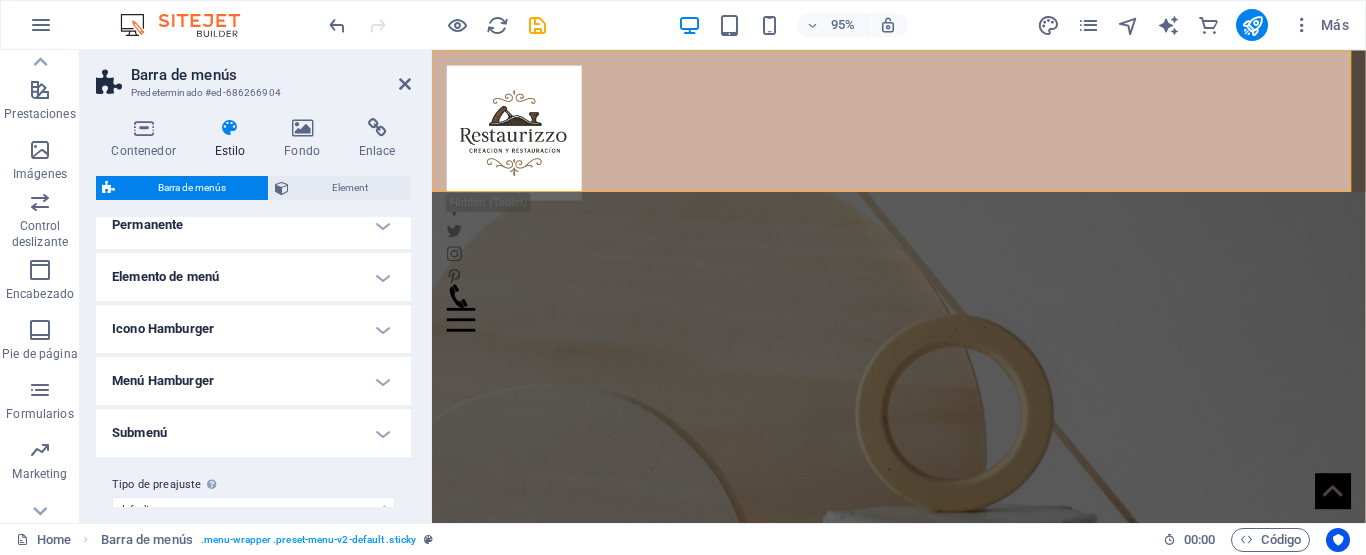 scroll, scrollTop: 689, scrollLeft: 0, axis: vertical 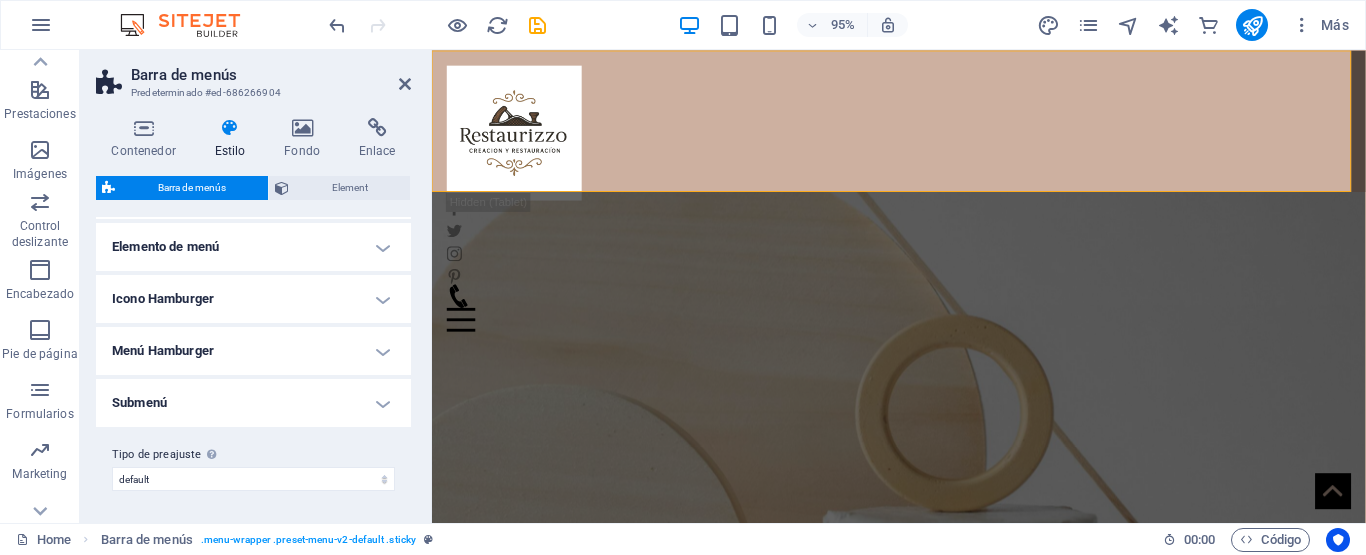 click at bounding box center (230, 128) 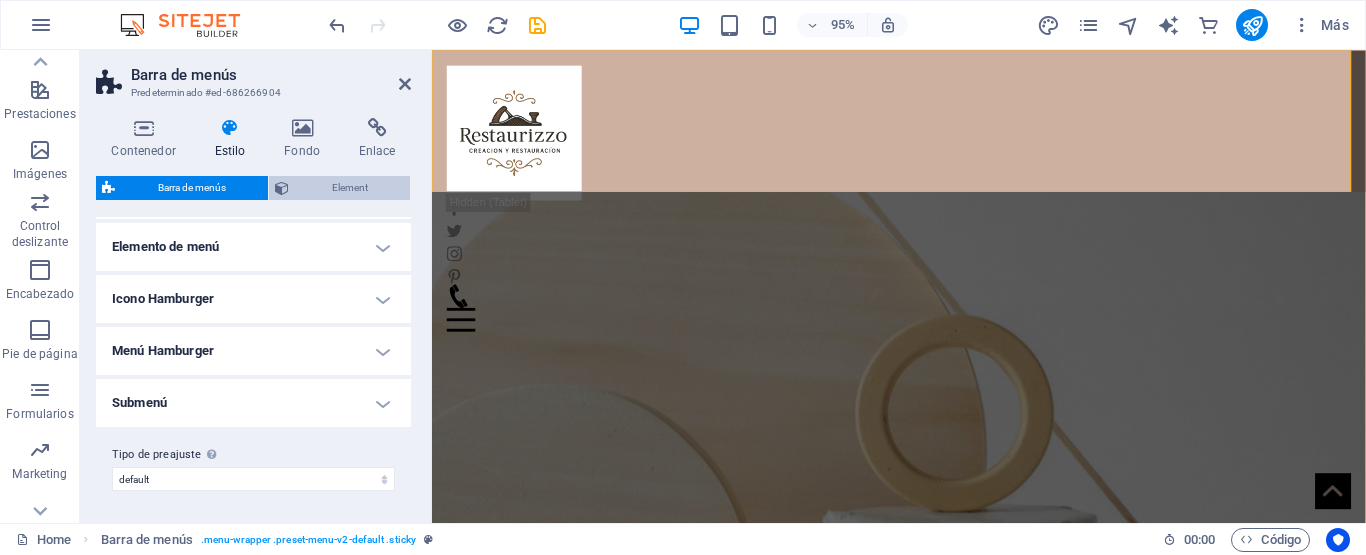 click on "Element" at bounding box center [349, 188] 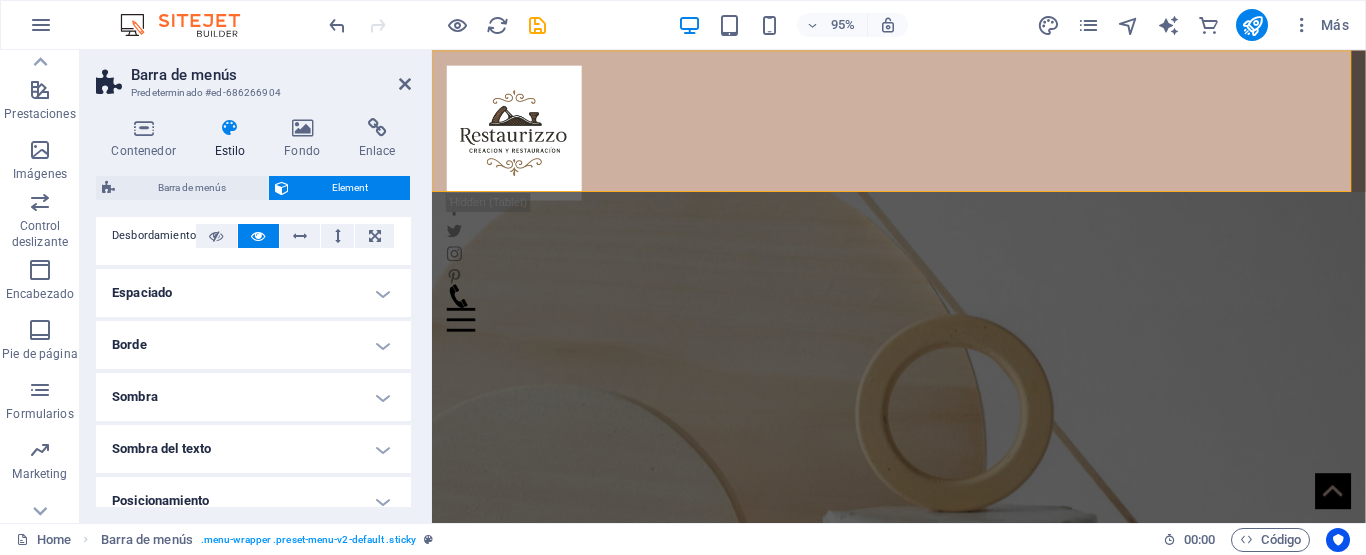 scroll, scrollTop: 200, scrollLeft: 0, axis: vertical 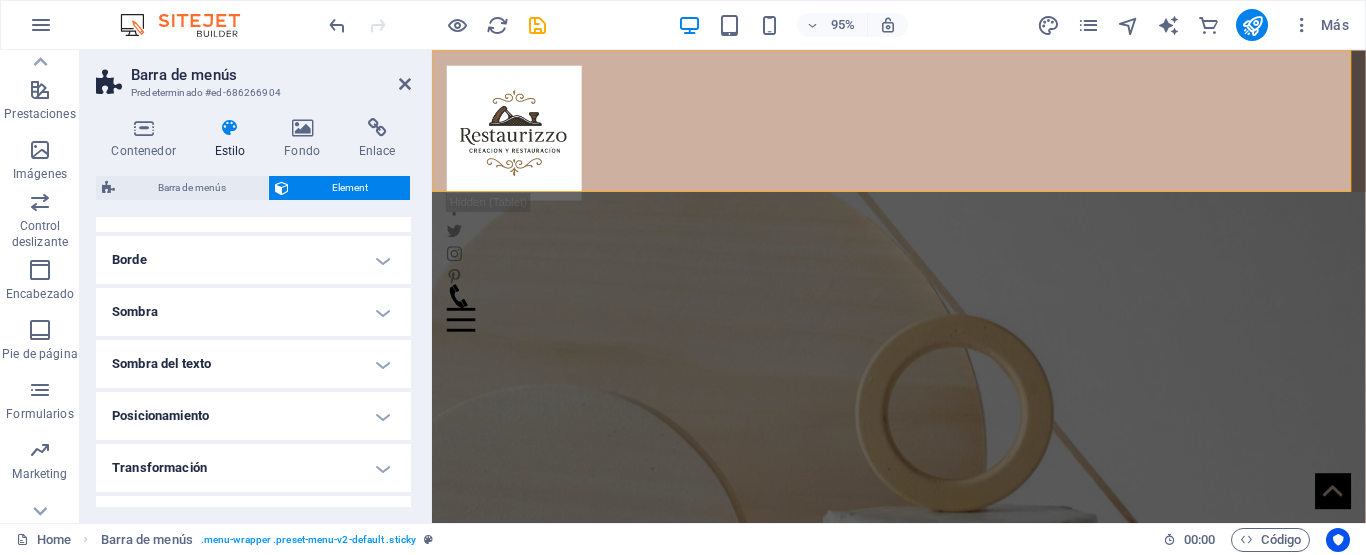 click on "Sombra del texto" at bounding box center [253, 364] 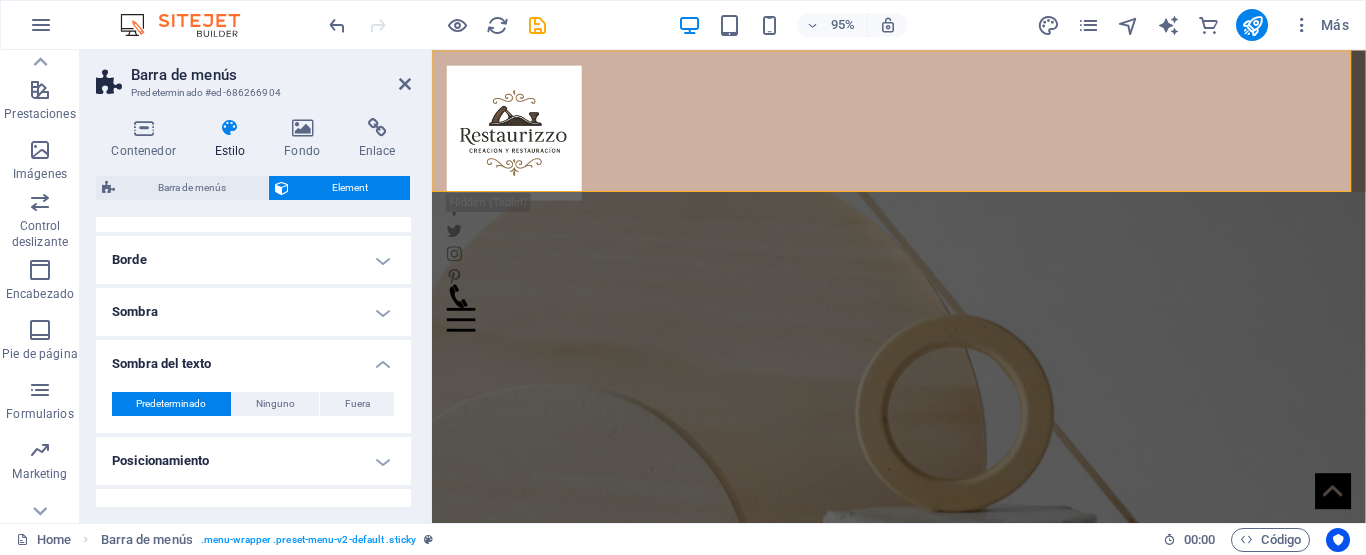 click on "Sombra del texto" at bounding box center (253, 358) 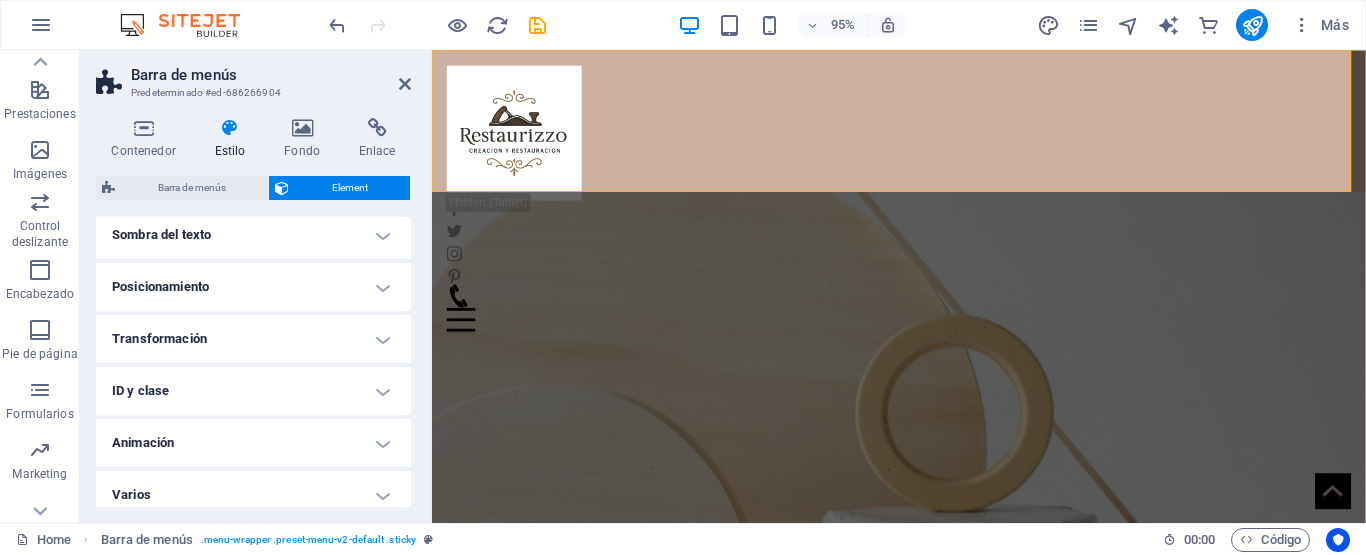 scroll, scrollTop: 341, scrollLeft: 0, axis: vertical 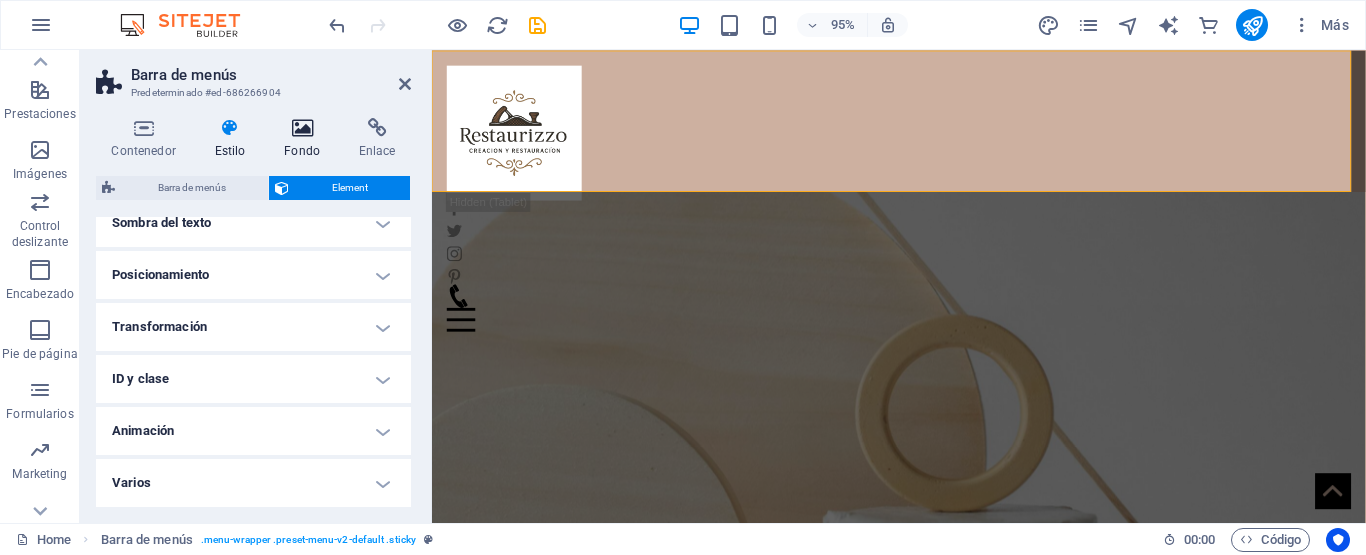click at bounding box center [302, 128] 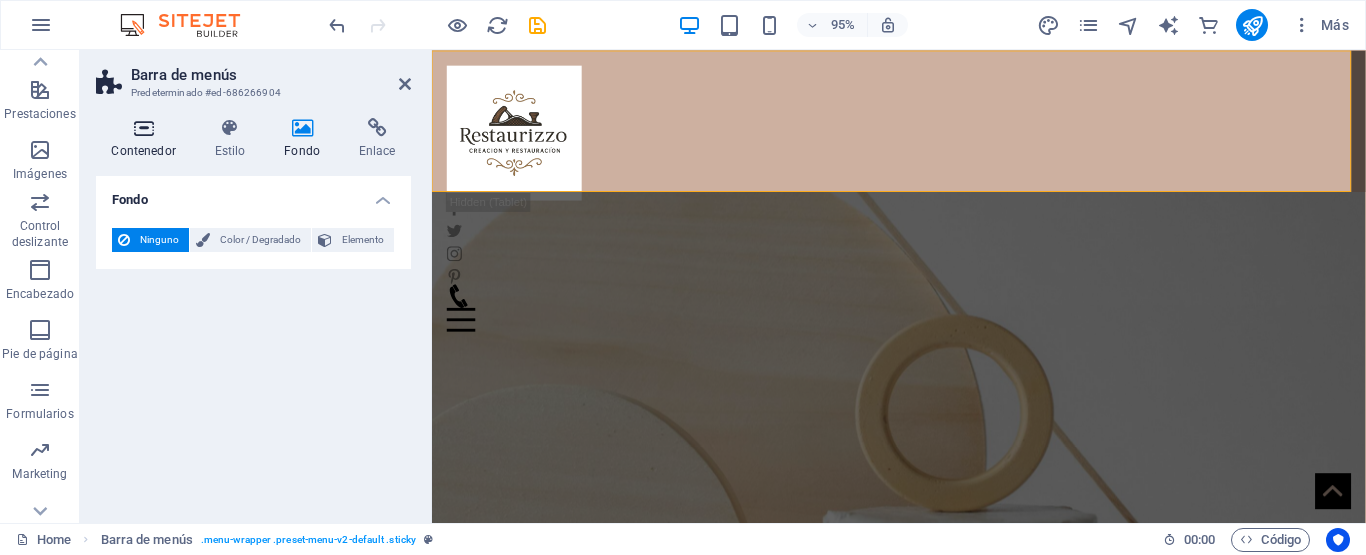 click at bounding box center (143, 128) 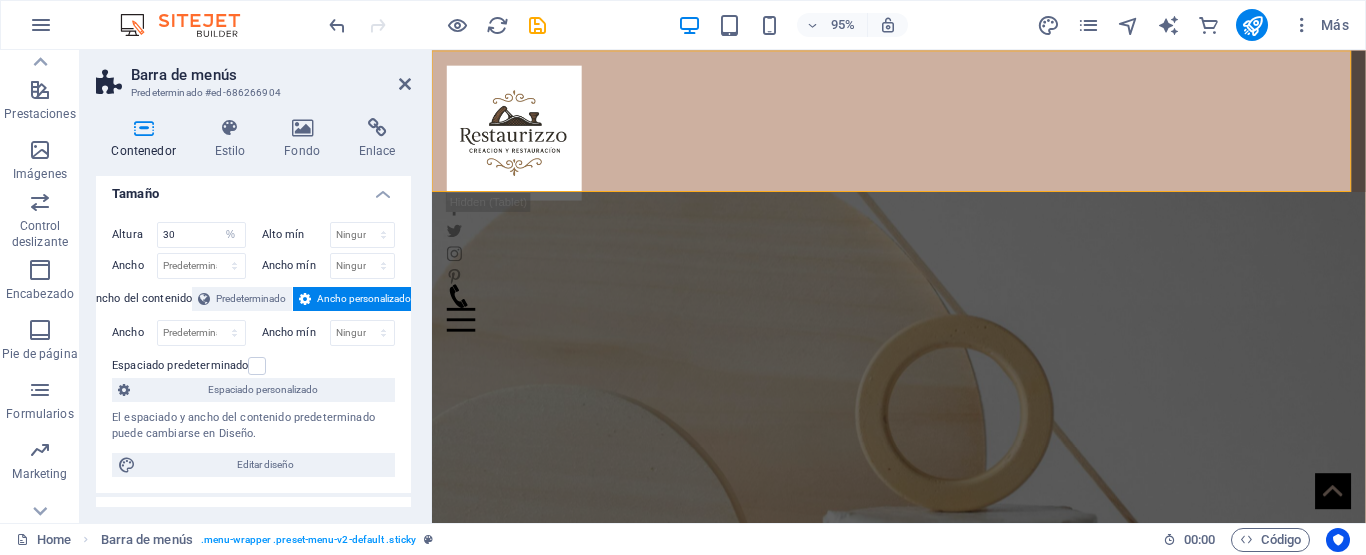 scroll, scrollTop: 0, scrollLeft: 0, axis: both 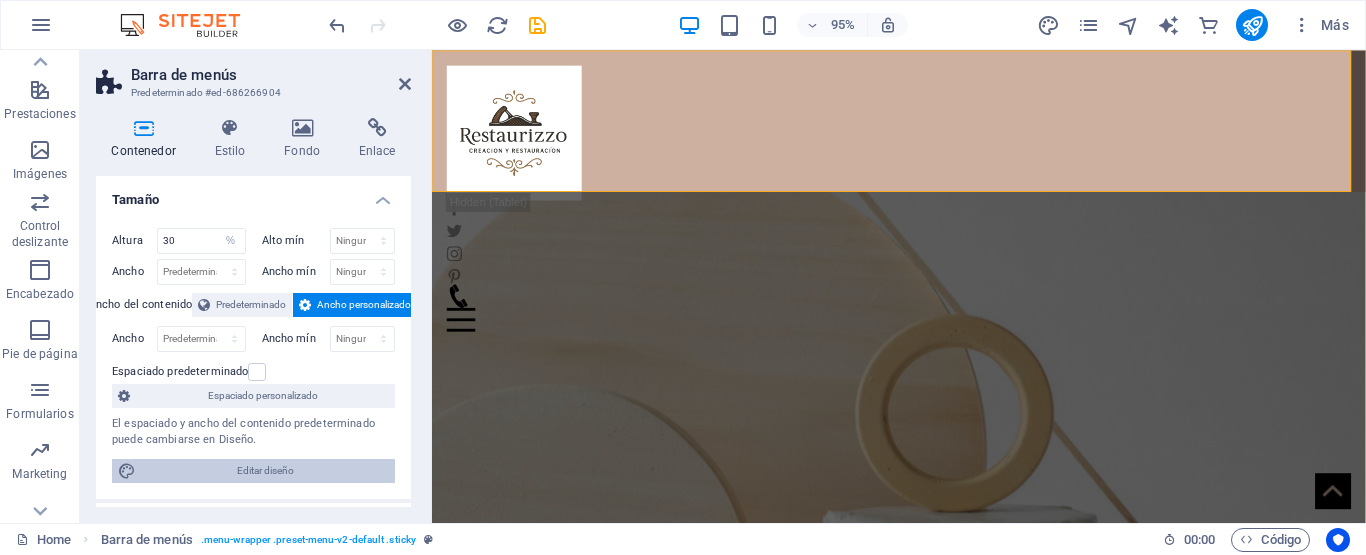 drag, startPoint x: 292, startPoint y: 476, endPoint x: 88, endPoint y: 822, distance: 401.66156 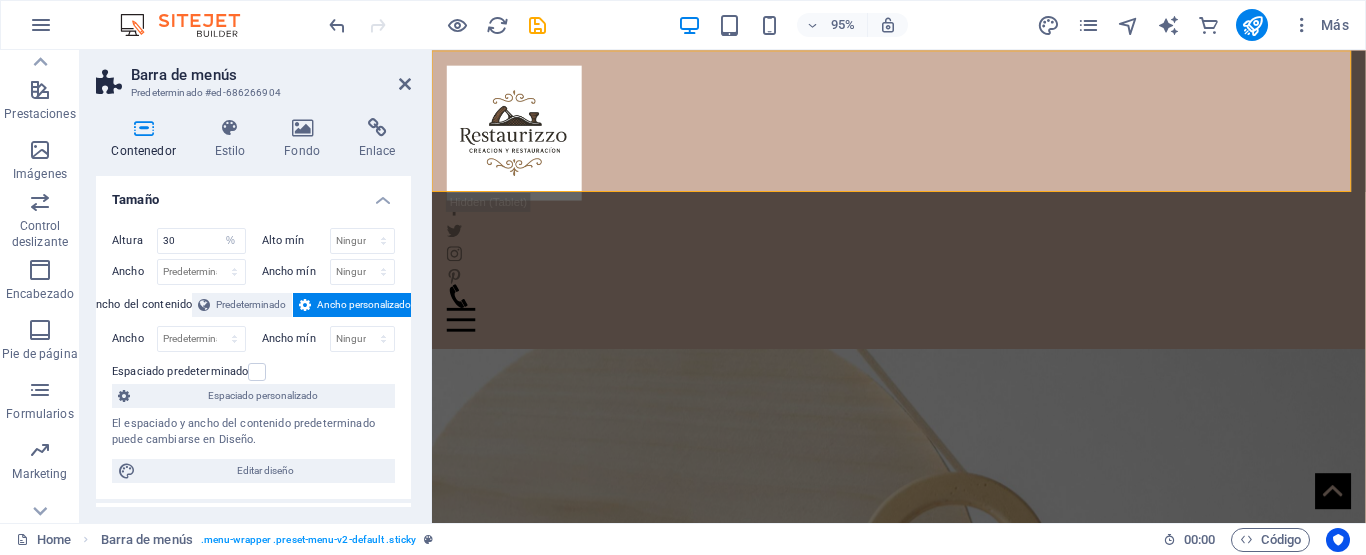 select on "rem" 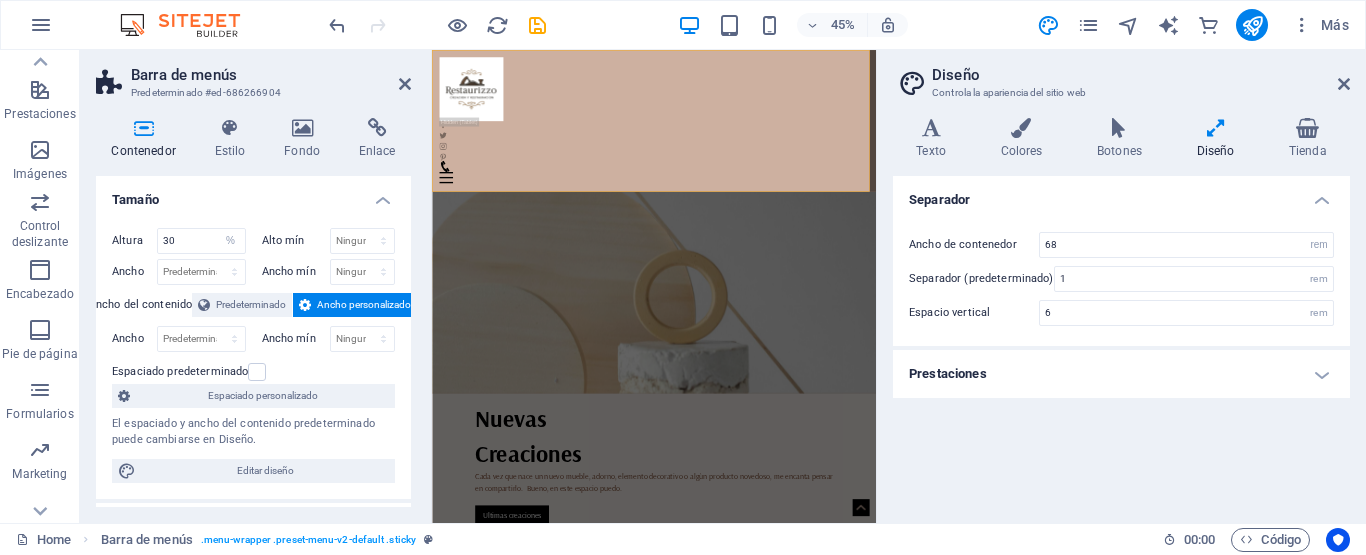 click on "Prestaciones" at bounding box center [1121, 374] 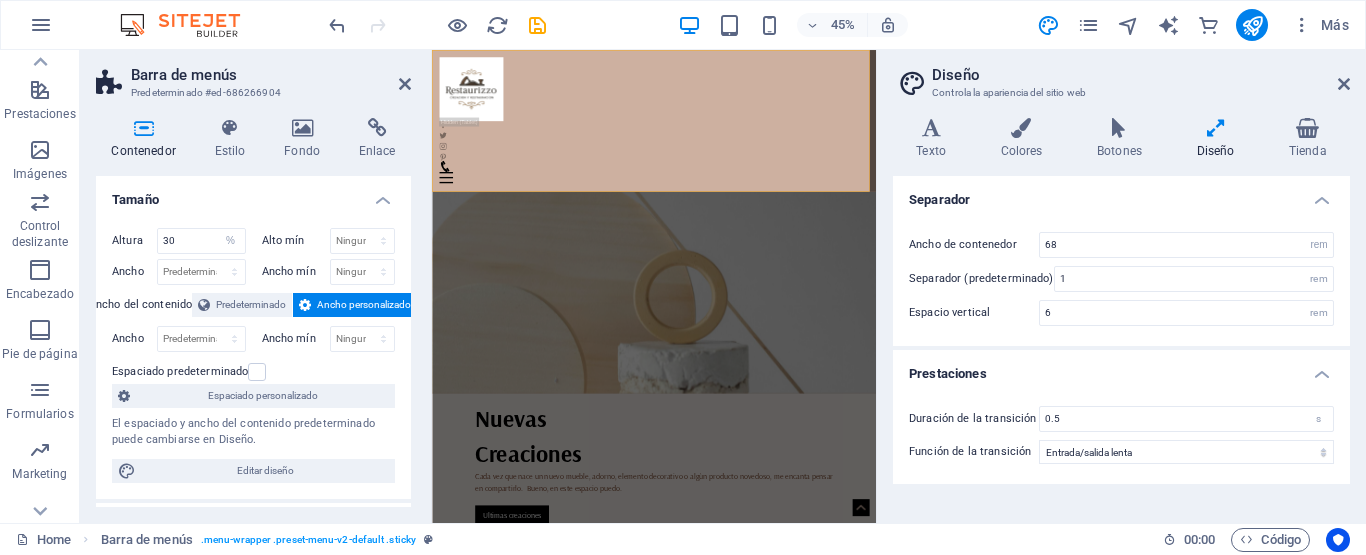 click at bounding box center (1215, 128) 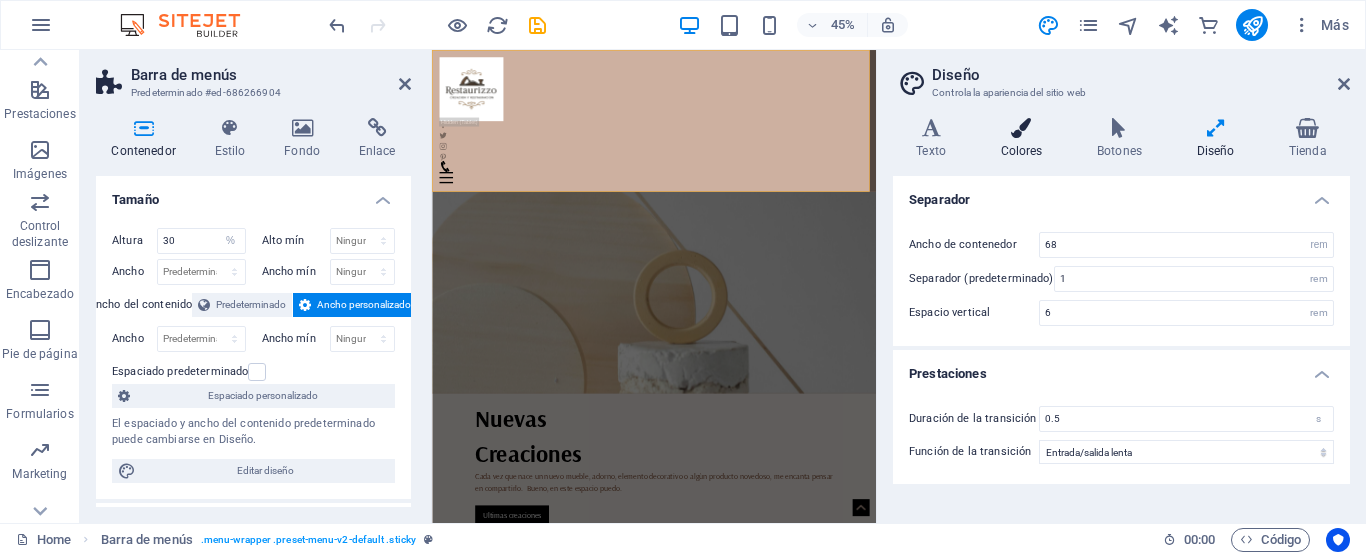 click at bounding box center (1021, 128) 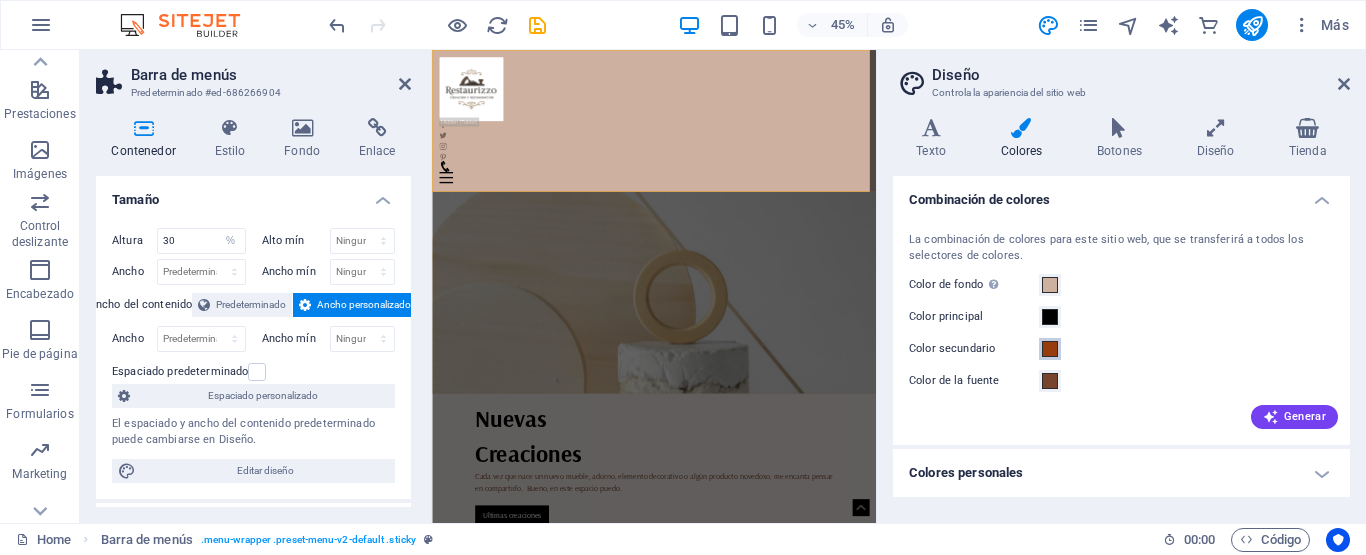 click at bounding box center (1050, 349) 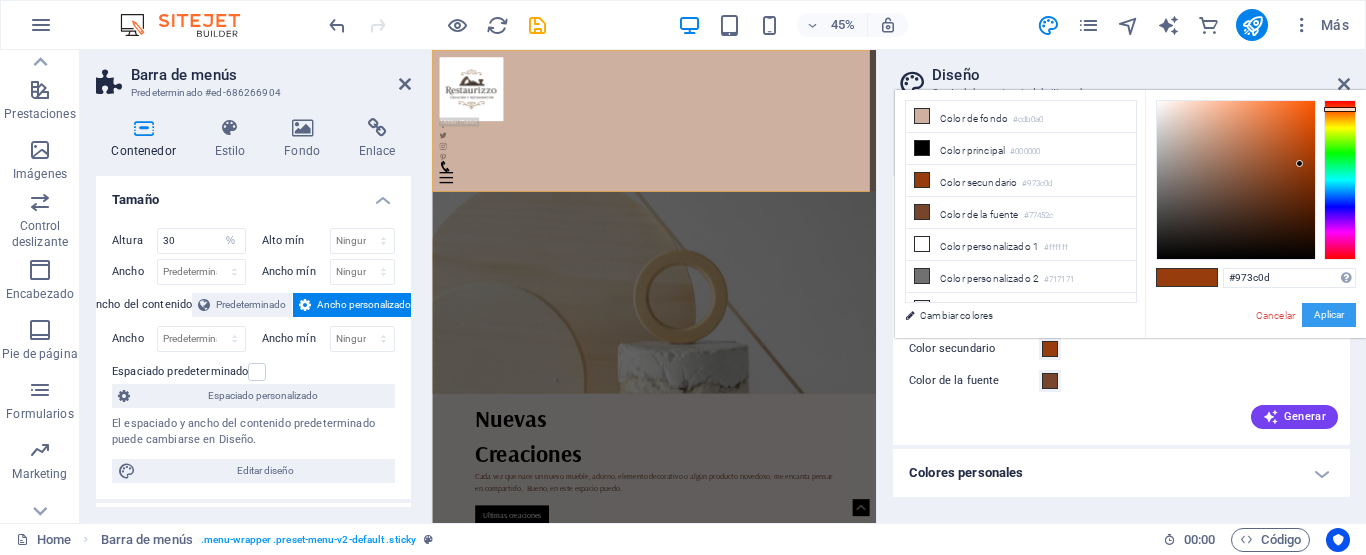click on "Aplicar" at bounding box center [1329, 315] 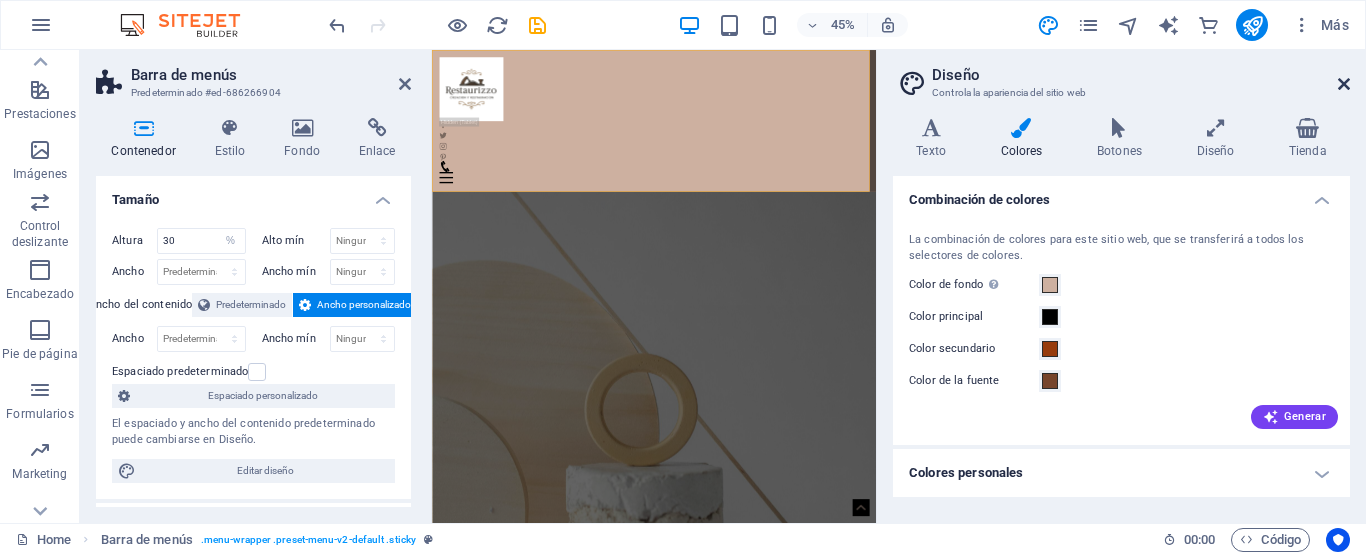 click at bounding box center [1344, 84] 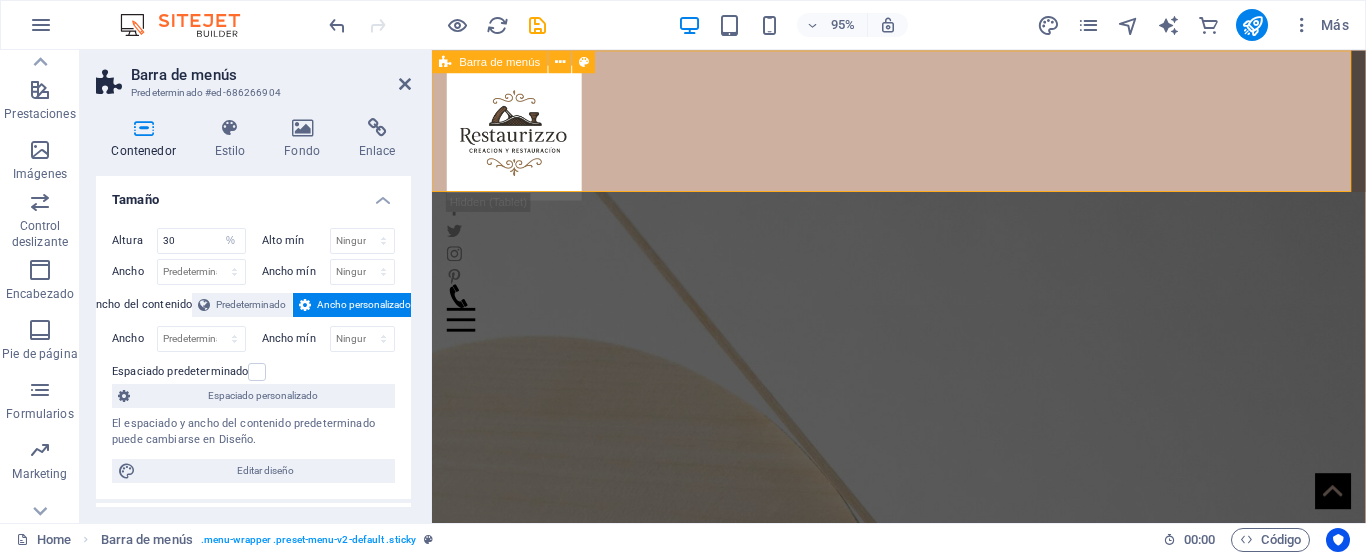 click on "Inicio Nosotros Colección Producción Consultas Contacto" at bounding box center [923, 124] 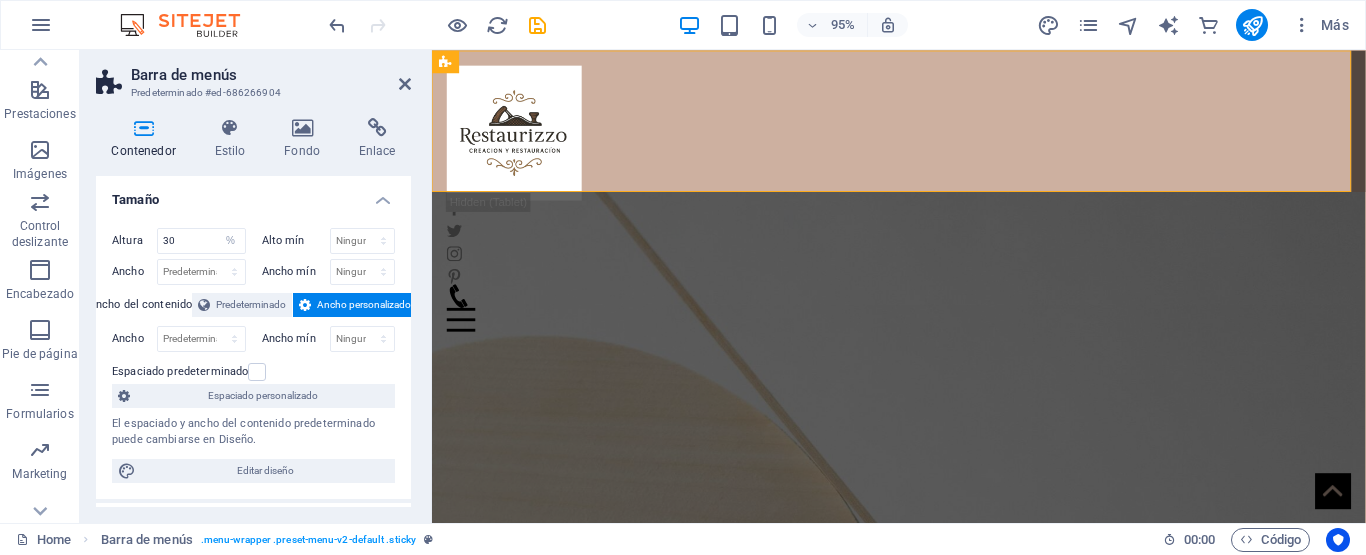 click at bounding box center [923, 672] 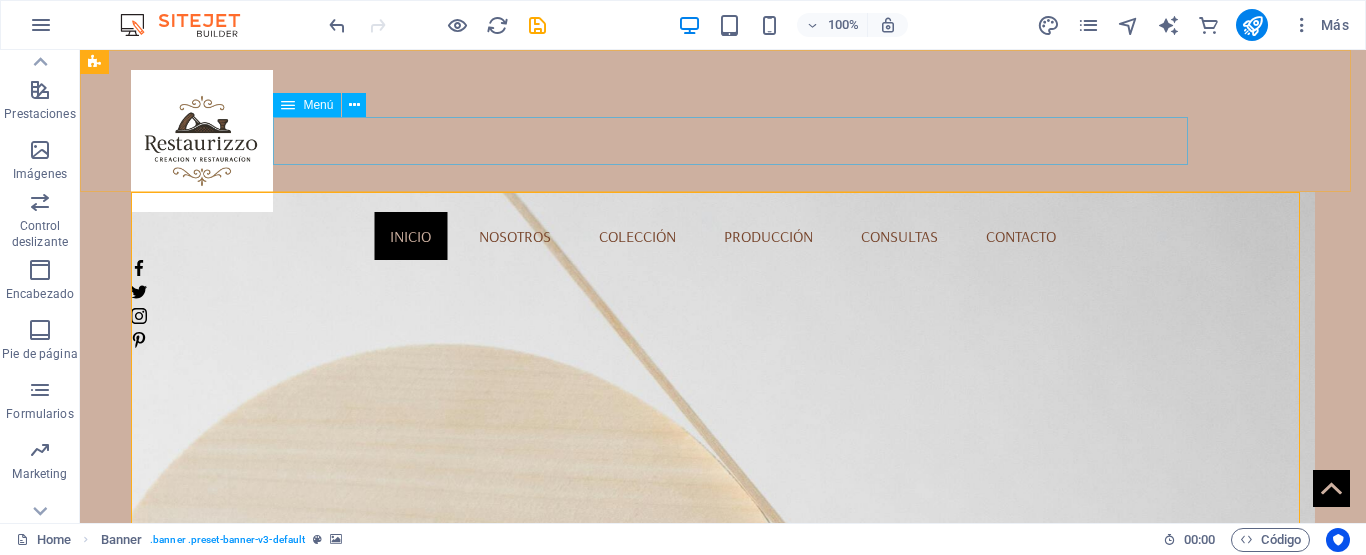 click on "Inicio Nosotros Colección Producción Consultas Contacto" at bounding box center (722, 236) 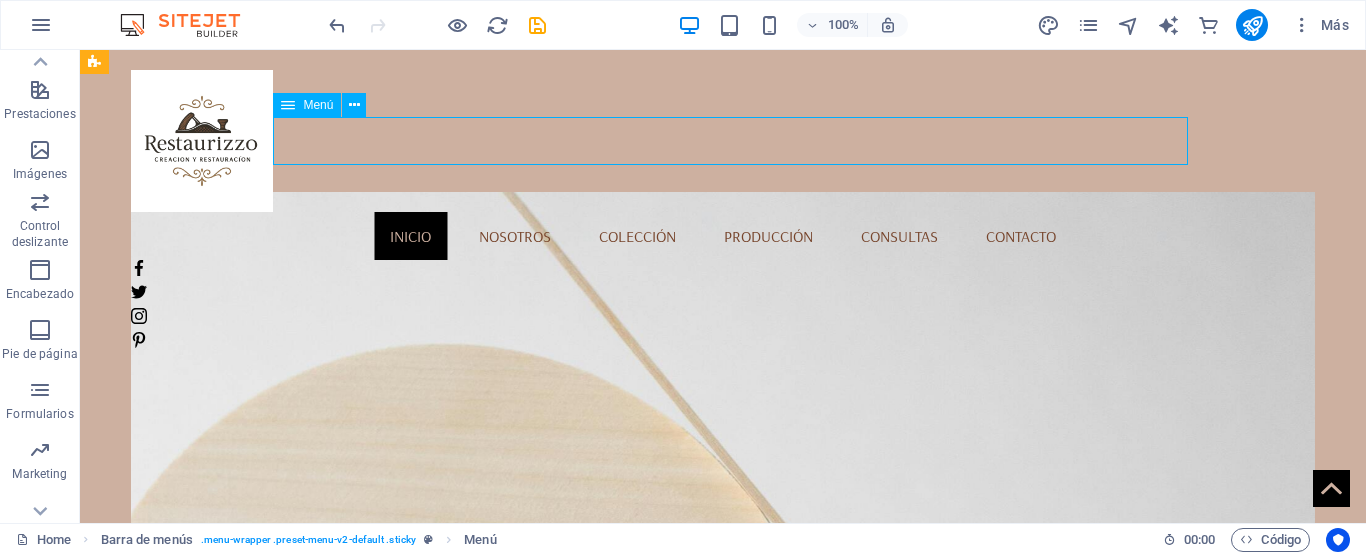 click on "Inicio Nosotros Colección Producción Consultas Contacto" at bounding box center [722, 236] 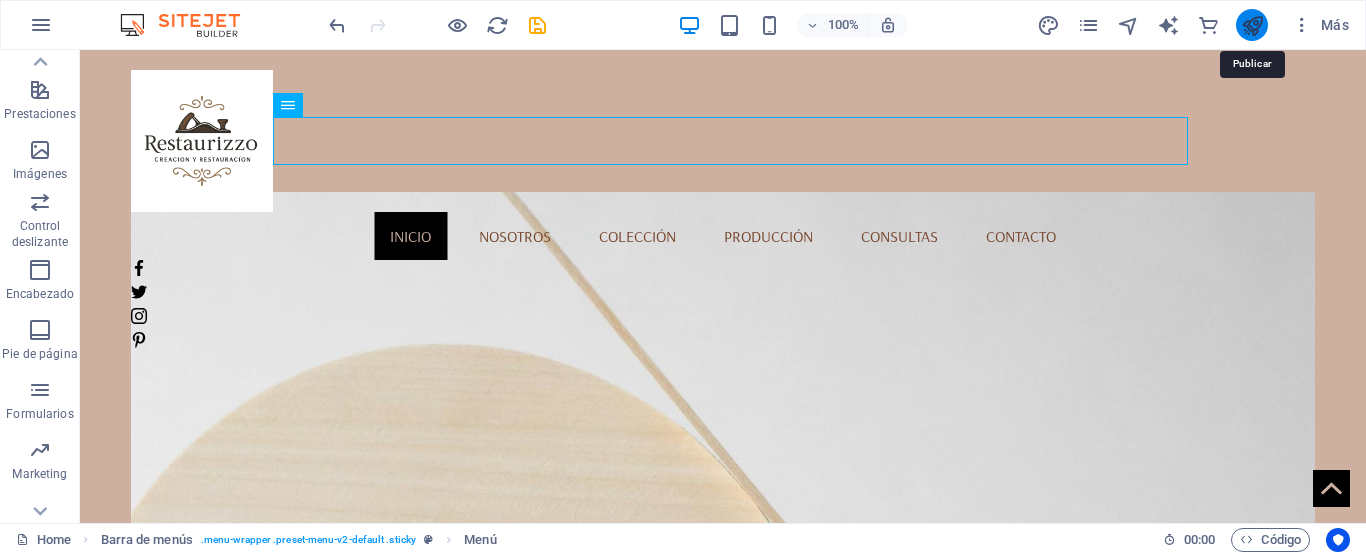 click at bounding box center (1252, 25) 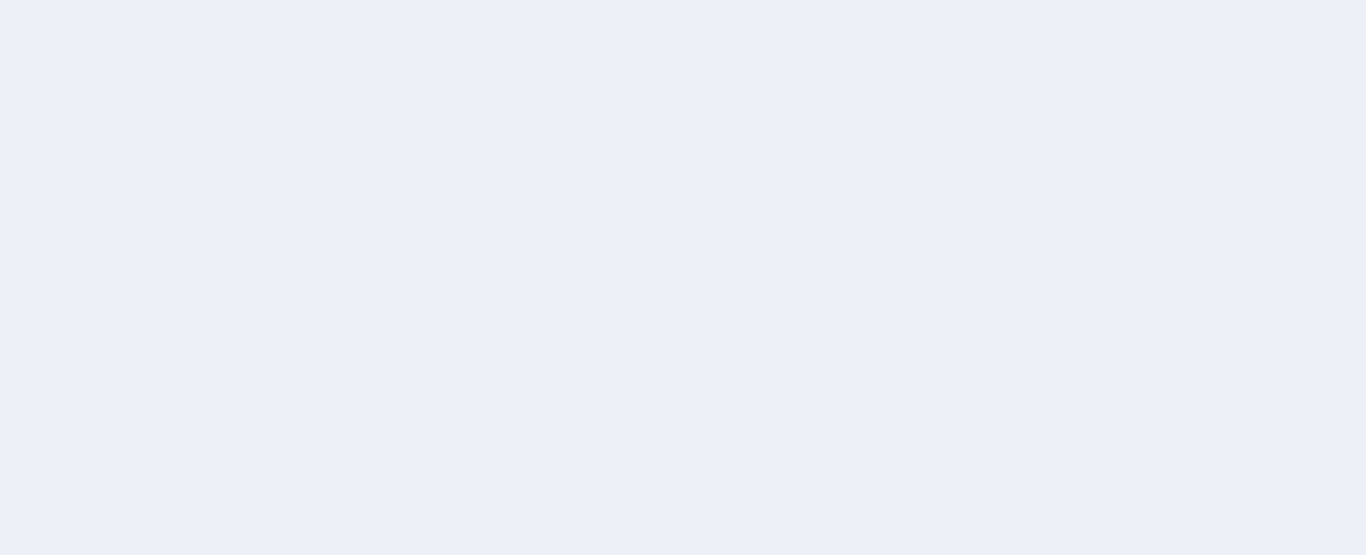 scroll, scrollTop: 0, scrollLeft: 0, axis: both 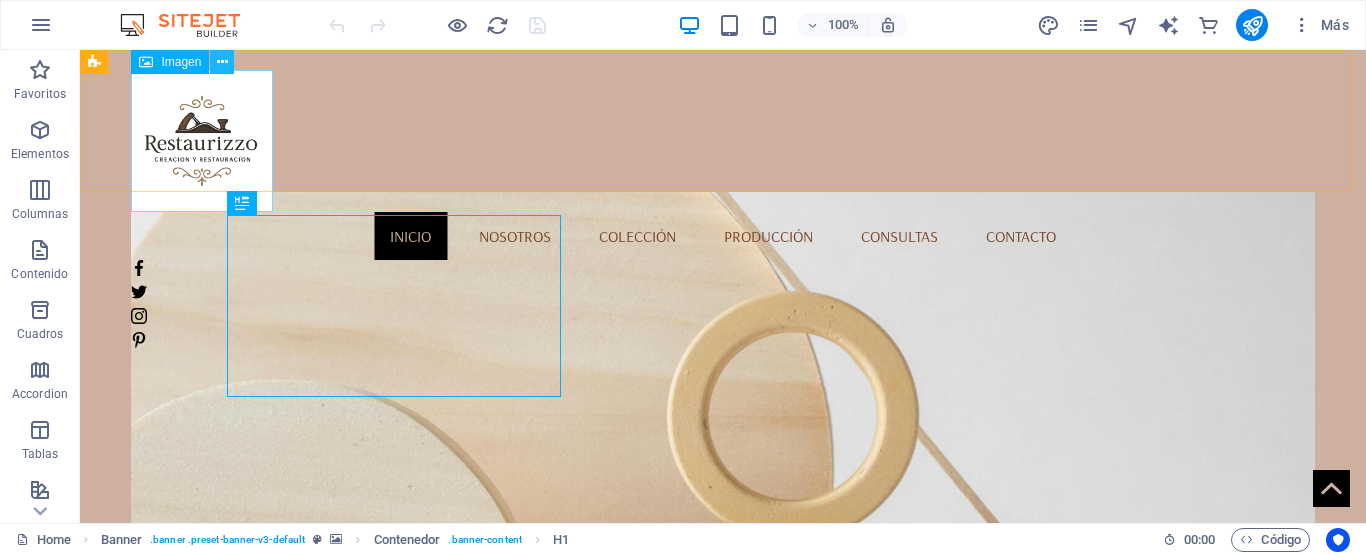 click at bounding box center (222, 62) 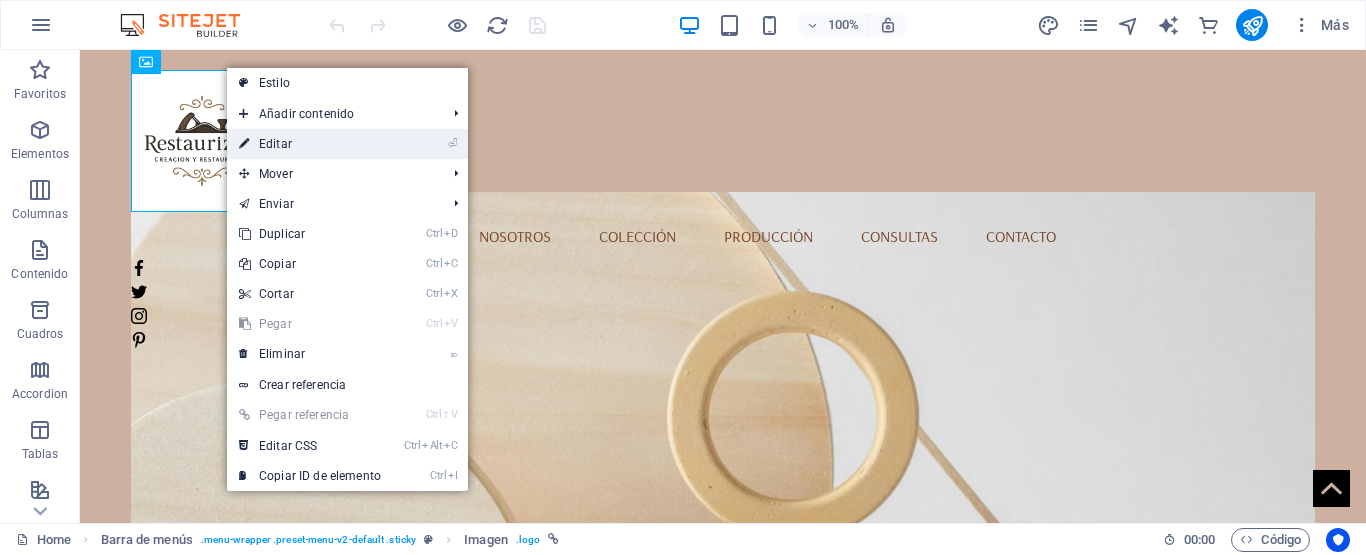 click on "⏎  Editar" at bounding box center (310, 144) 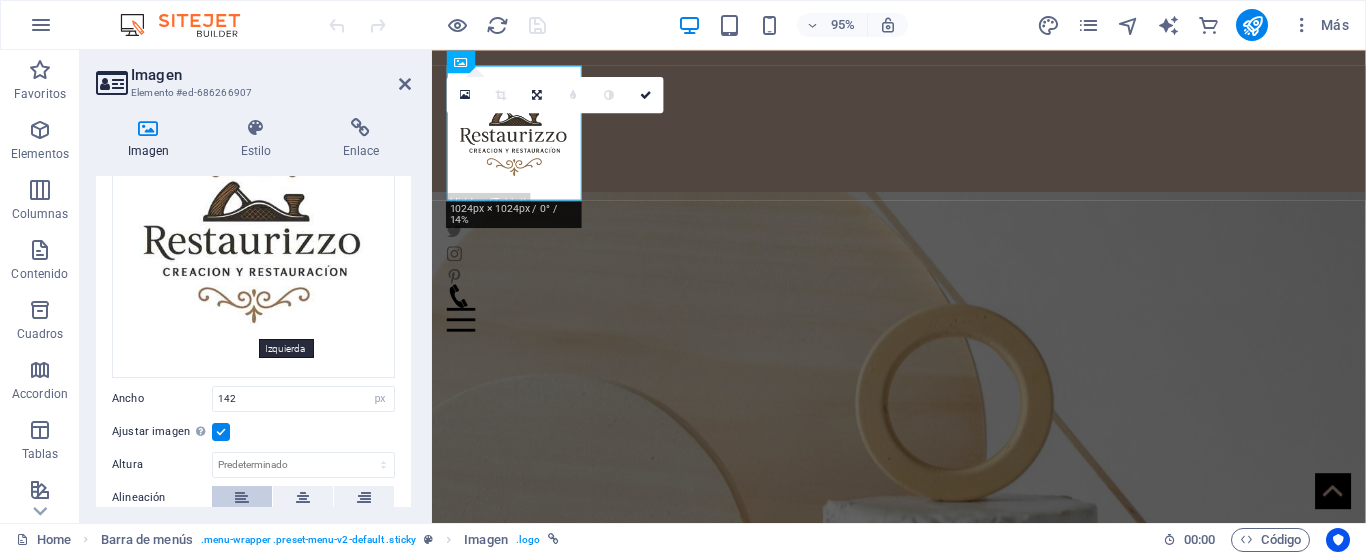 scroll, scrollTop: 100, scrollLeft: 0, axis: vertical 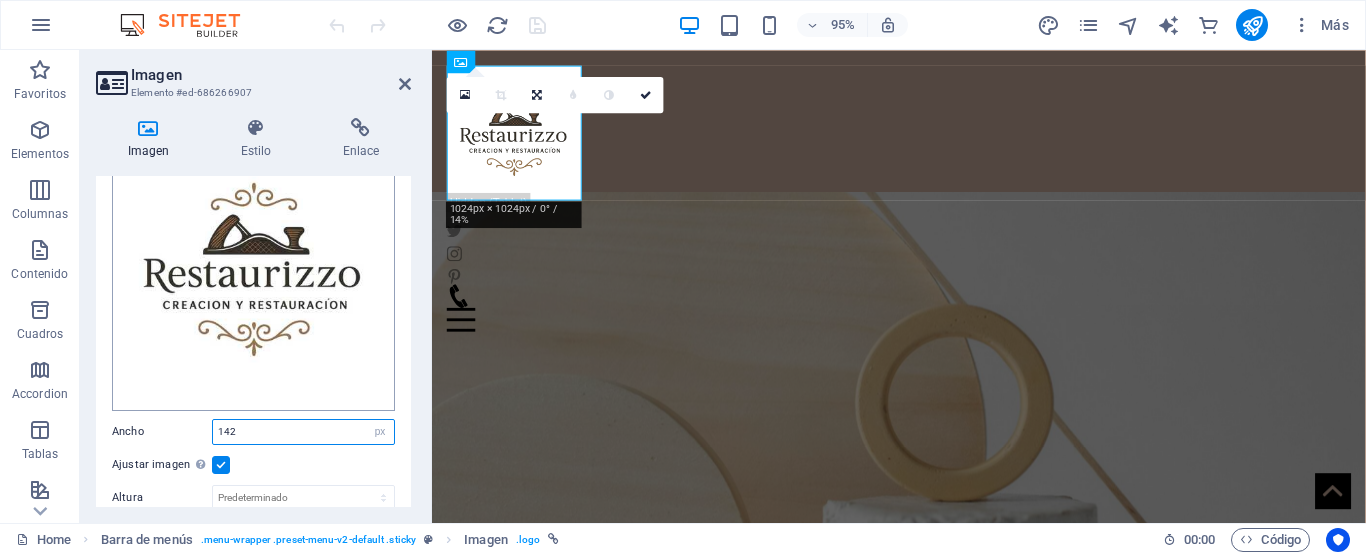 drag, startPoint x: 243, startPoint y: 427, endPoint x: 167, endPoint y: 405, distance: 79.12016 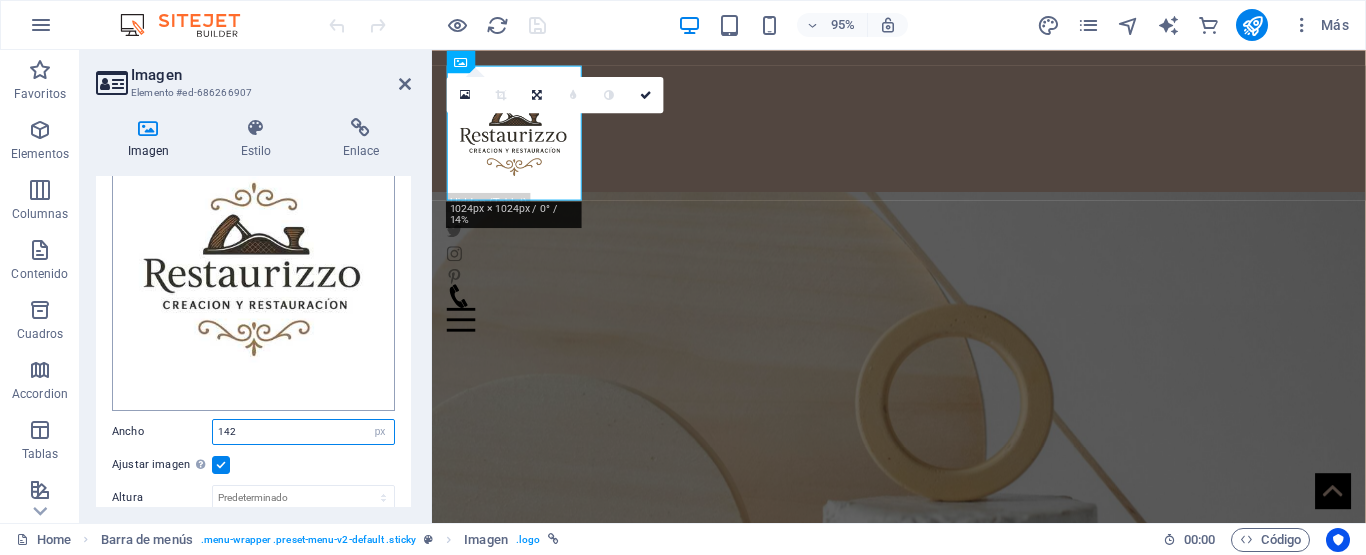click on "Arrastra archivos aquí, haz clic para escoger archivos o  selecciona archivos de Archivos o de nuestra galería gratuita de fotos y vídeos Selecciona archivos del administrador de archivos, de la galería de fotos o carga archivo(s) Cargar Ancho 142 Predeterminado automático px rem % em vh vw Ajustar imagen Ajustar imagen automáticamente a un ancho y alto fijo Altura Predeterminado automático px Alineación Lazyload La carga de imágenes tras la carga de la página mejora la velocidad de la página. Receptivo Automáticamente cargar tamaños optimizados de smartphone e imagen retina. Lightbox Usar como cabecera La imagen se ajustará en una etiqueta de cabecera H1. Resulta útil para dar al texto alternativo el peso de una cabecera H1, por ejemplo, para el logo. En caso de duda, dejar deseleccionado. Optimizado Las imágenes se comprimen para así mejorar la velocidad de las páginas. Posición Dirección Personalizado X offset 50 px rem % vh vw Y offset 50 px rem % vh vw" at bounding box center [253, 434] 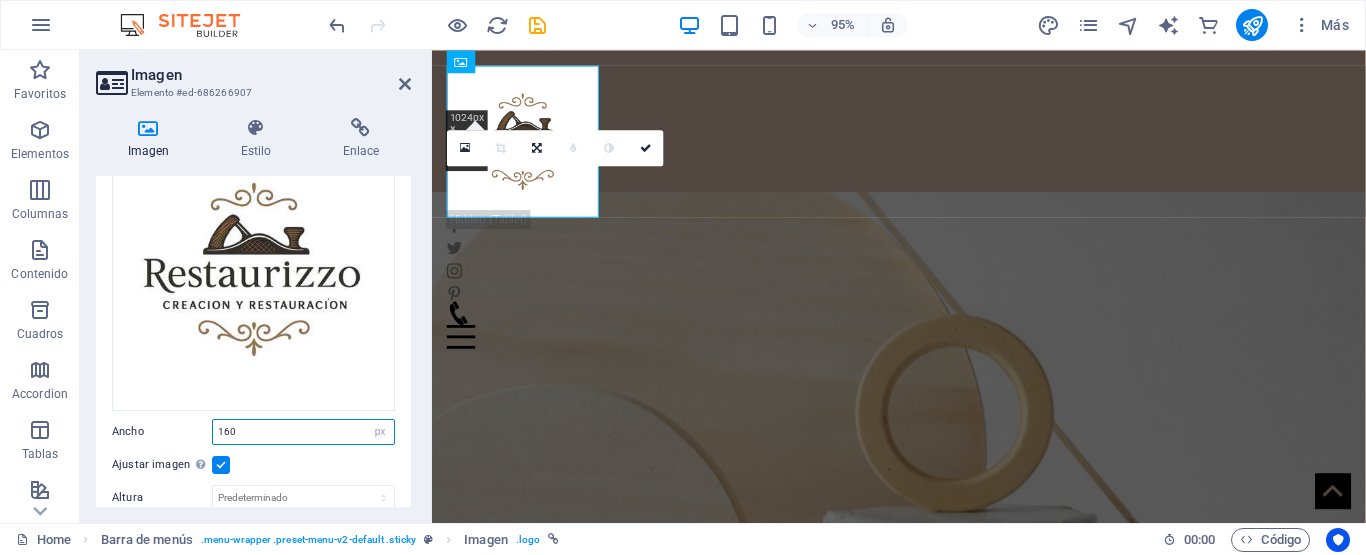 type on "160" 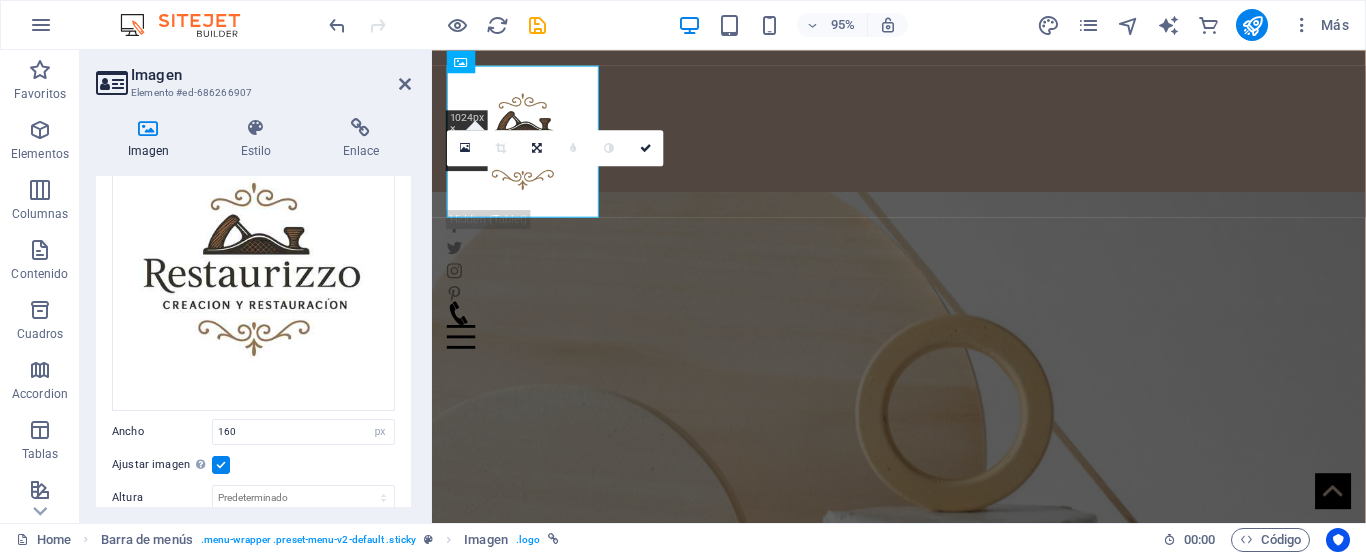 click on "Ajustar imagen Ajustar imagen automáticamente a un ancho y alto fijo" at bounding box center (253, 465) 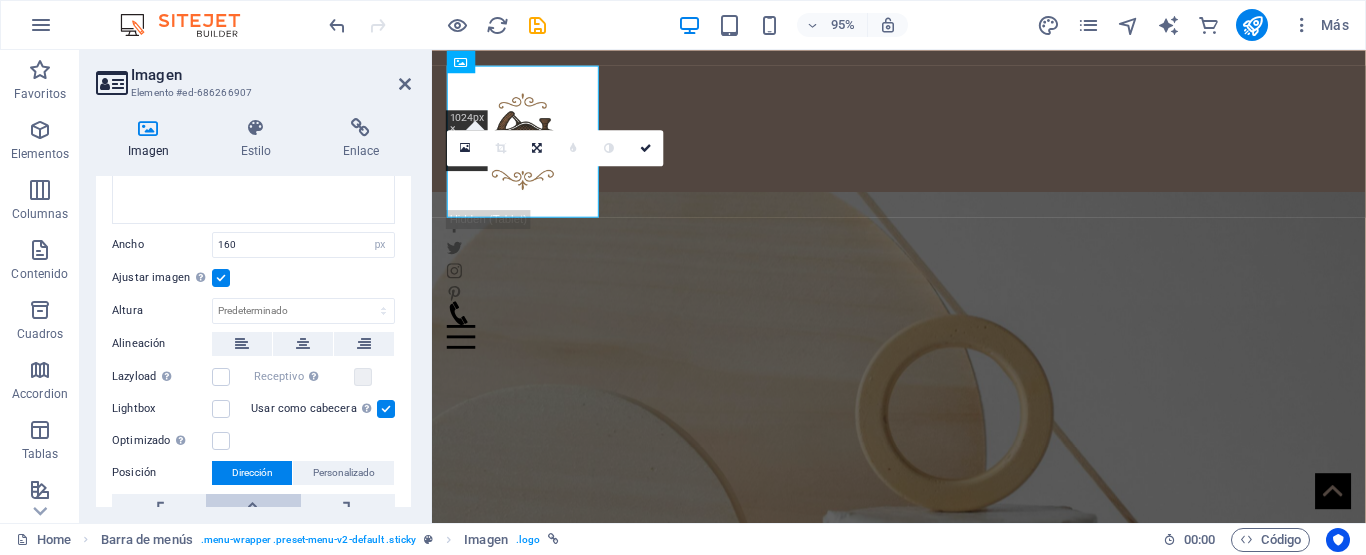 scroll, scrollTop: 300, scrollLeft: 0, axis: vertical 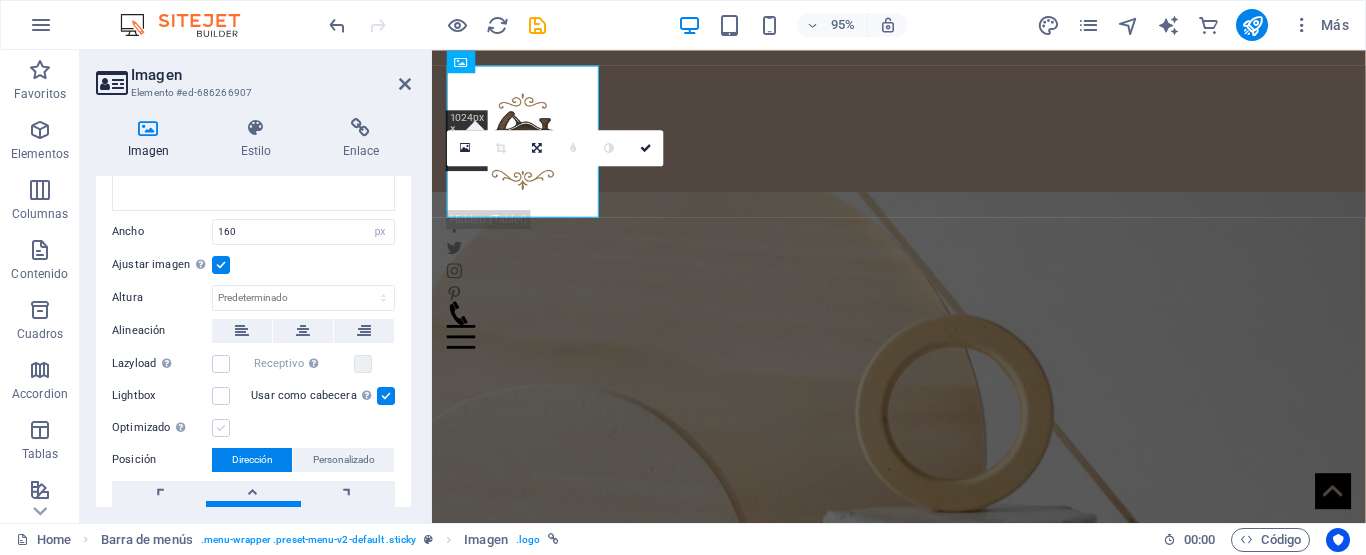 click at bounding box center [221, 428] 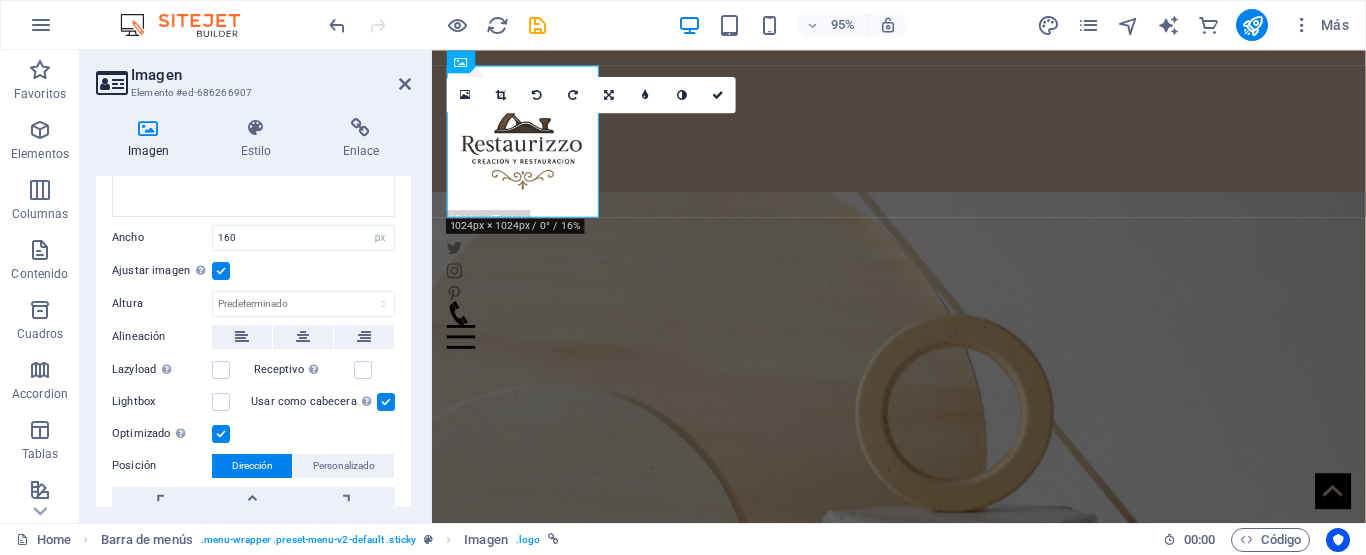 scroll, scrollTop: 394, scrollLeft: 0, axis: vertical 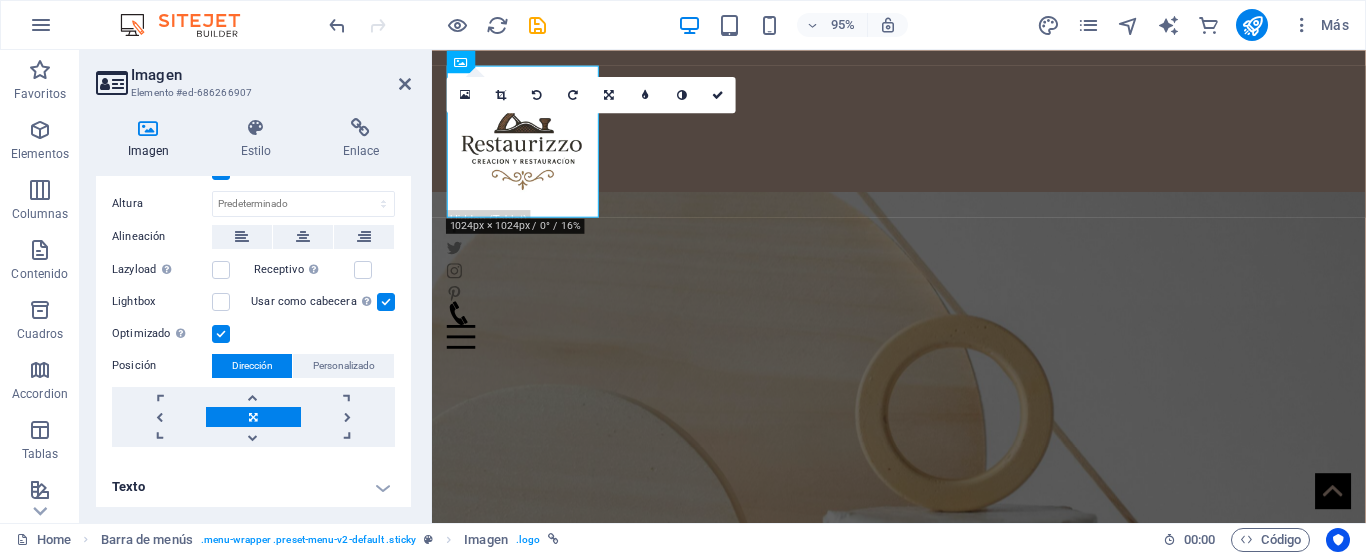 click on "Texto" at bounding box center (253, 487) 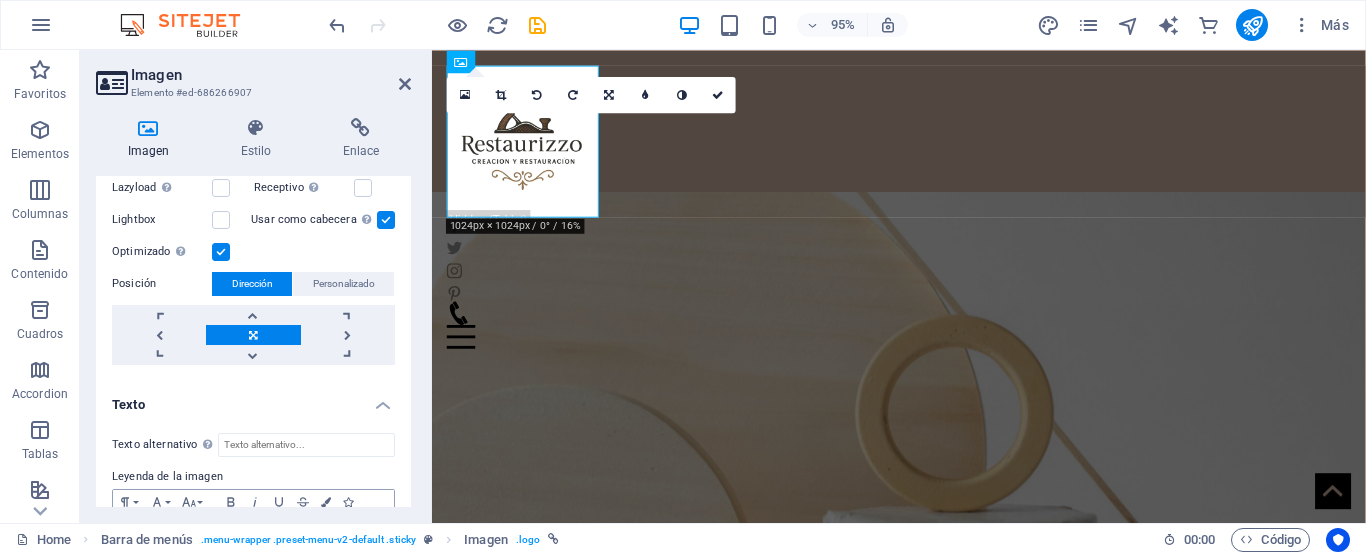 scroll, scrollTop: 582, scrollLeft: 0, axis: vertical 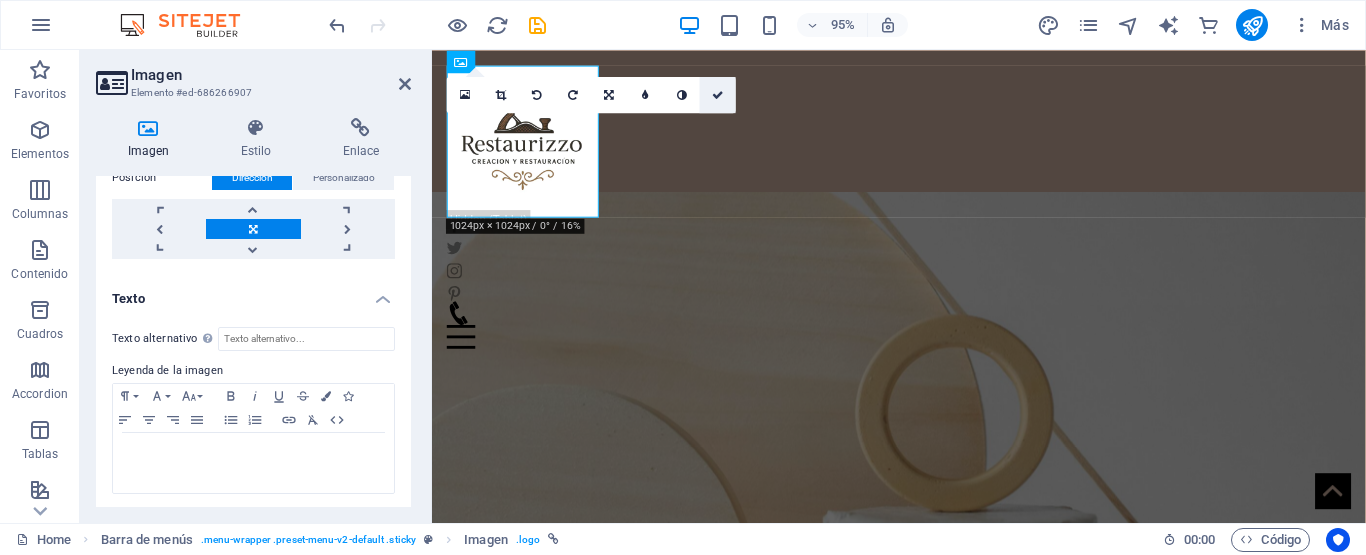 click at bounding box center [718, 94] 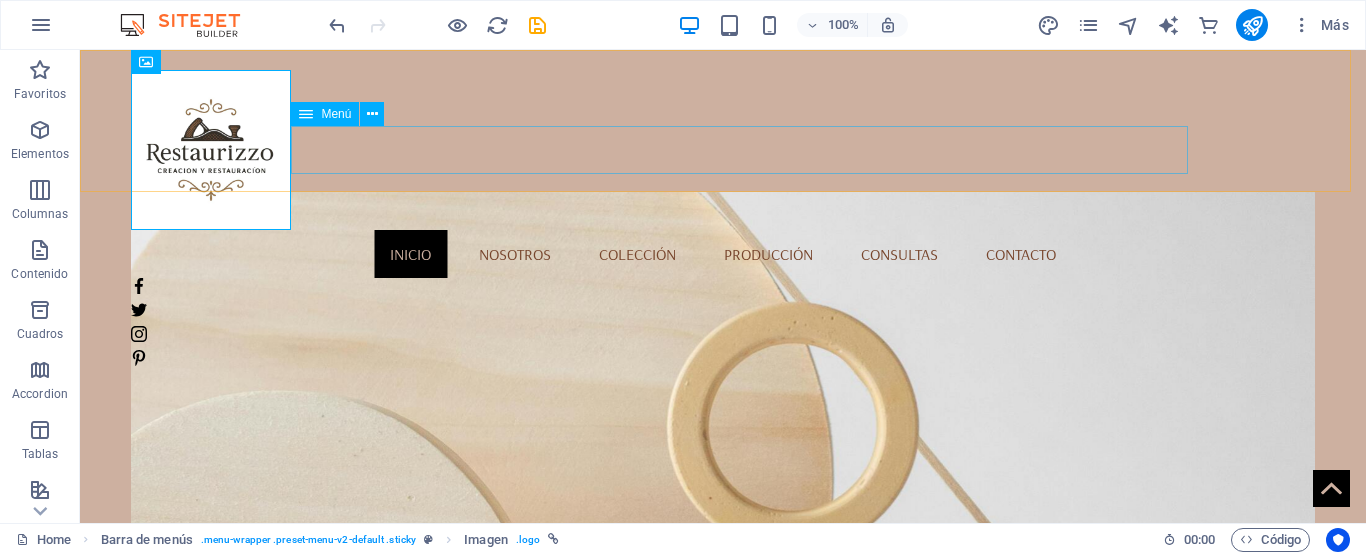 click on "Inicio Nosotros Colección Producción Consultas Contacto" at bounding box center (722, 254) 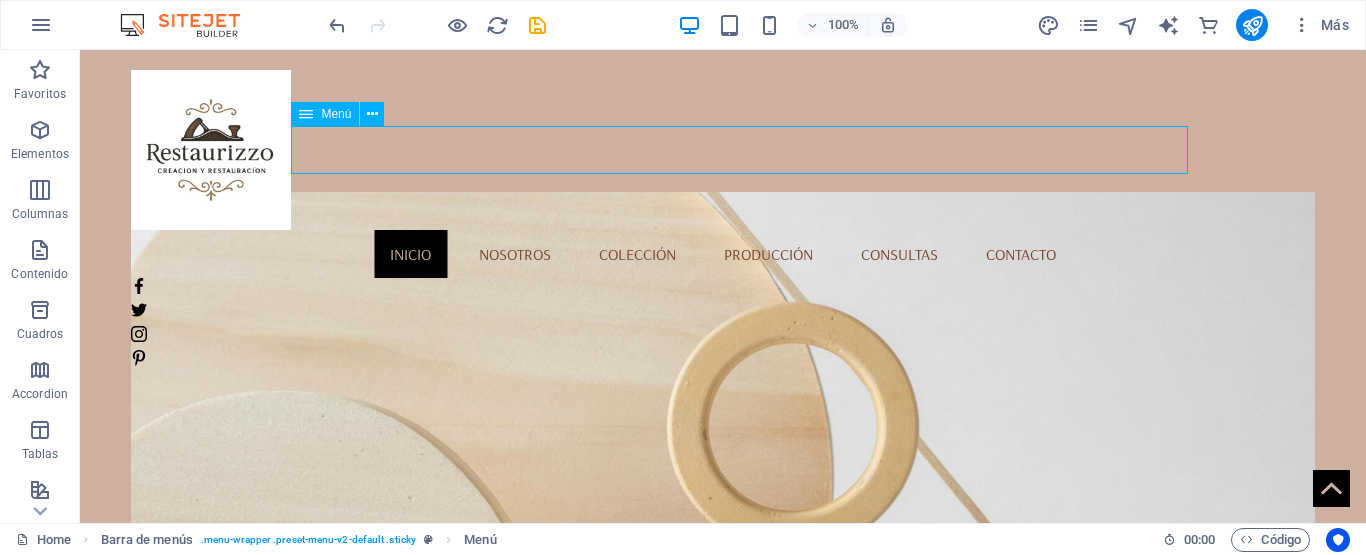 click on "Inicio Nosotros Colección Producción Consultas Contacto" at bounding box center (722, 254) 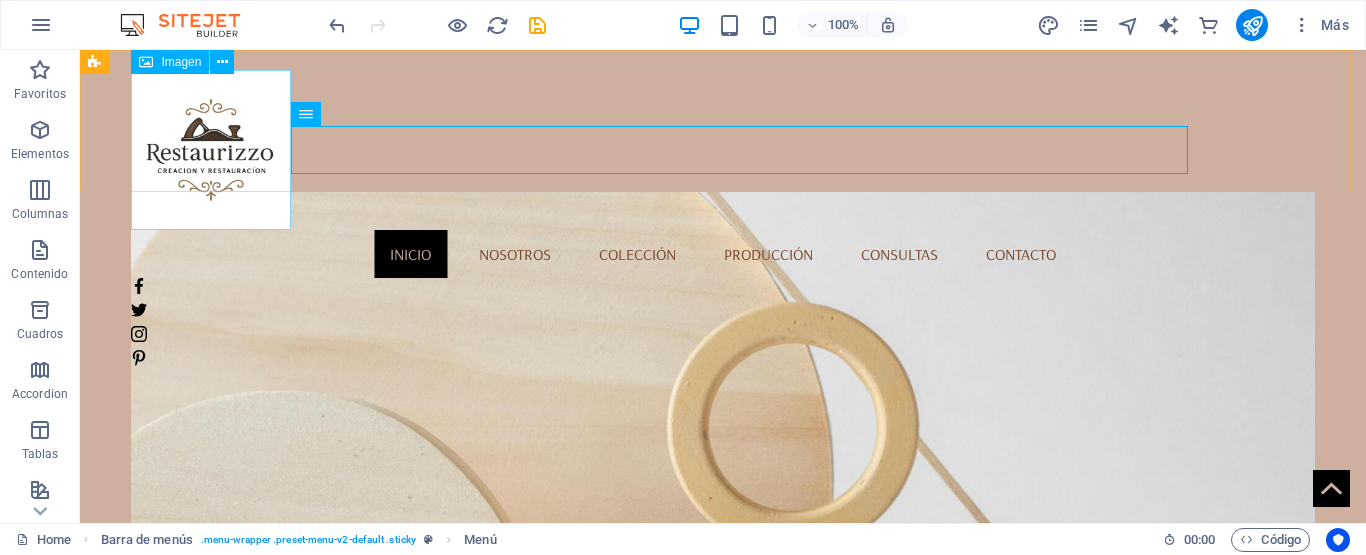 click at bounding box center (722, 150) 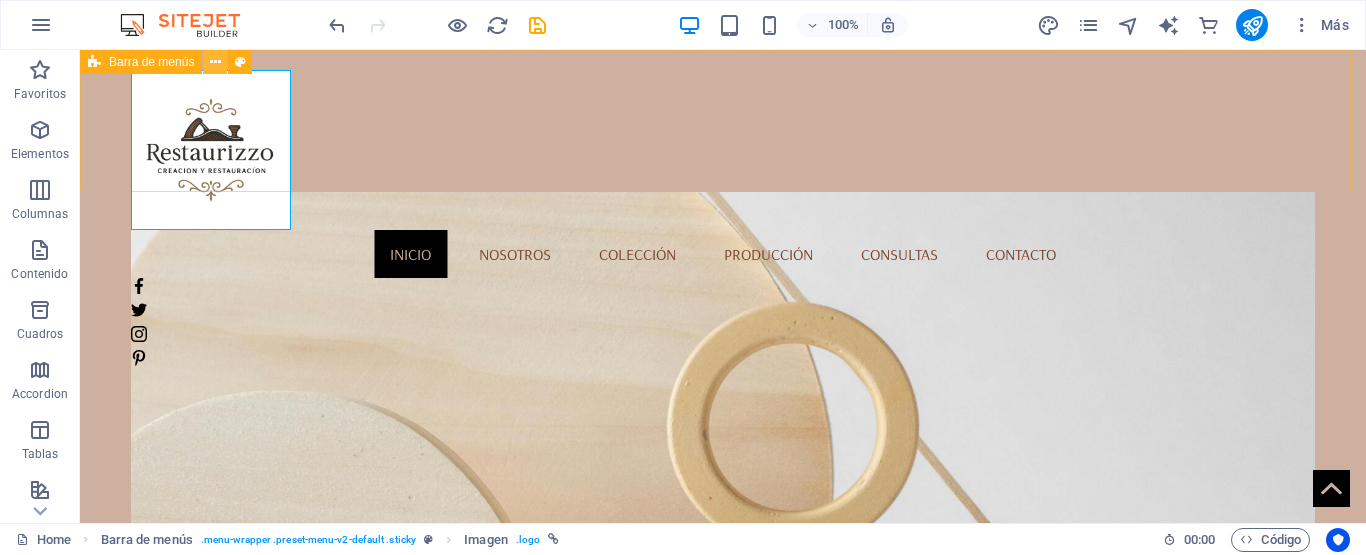 click at bounding box center [215, 62] 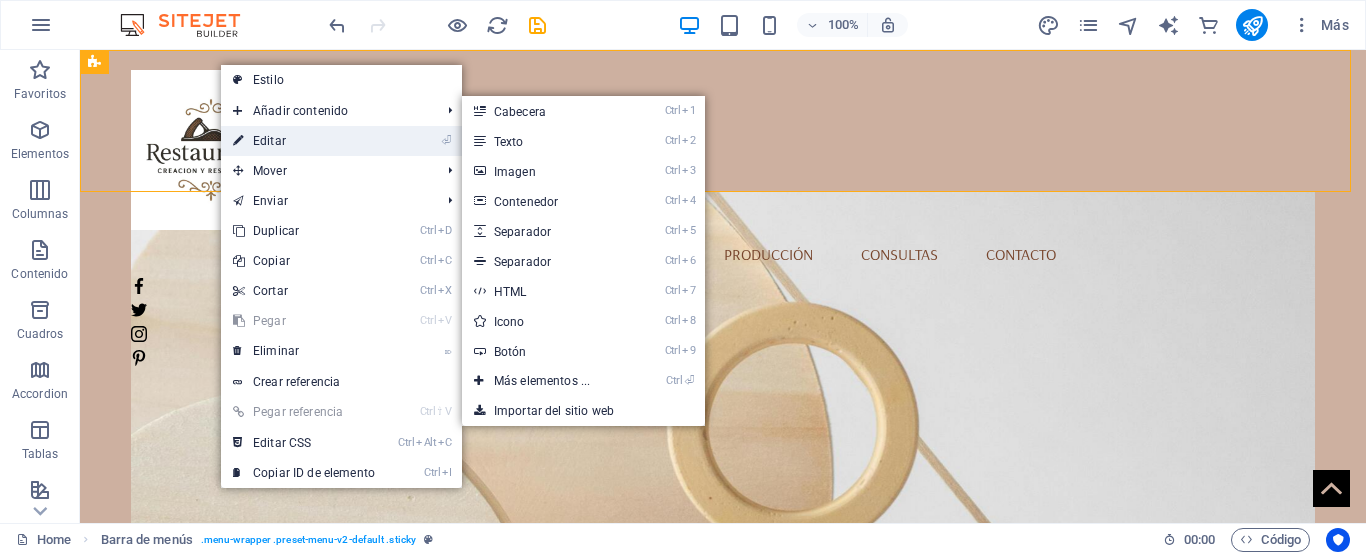 click on "⏎  Editar" at bounding box center (304, 141) 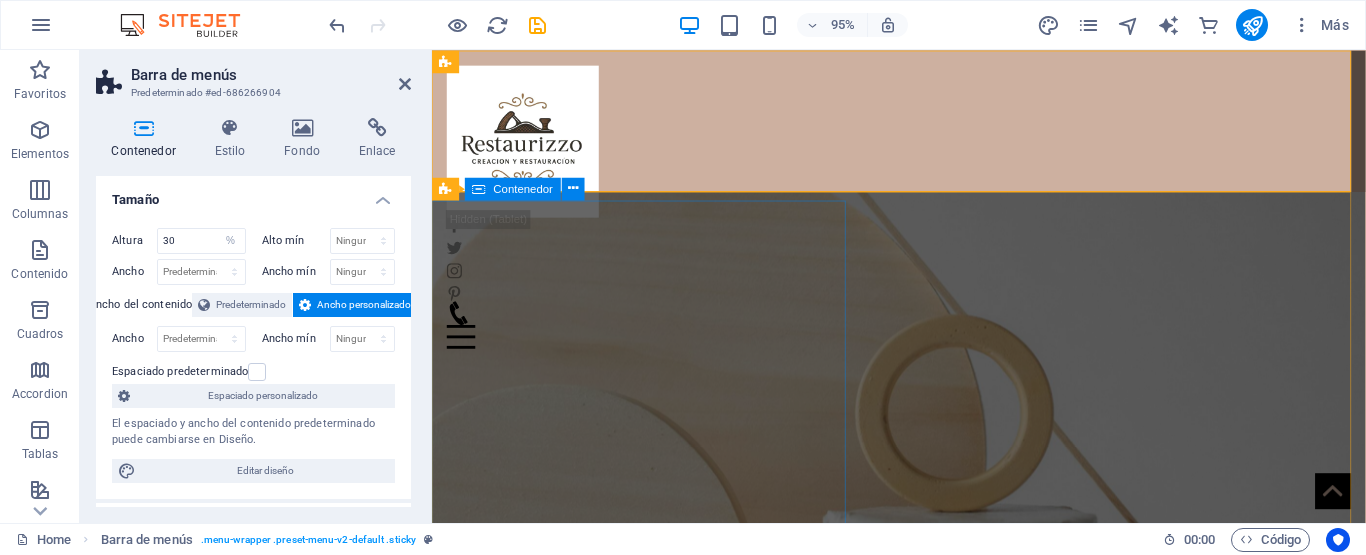 click on "Nuevas  Creaciones Cada vez que nace un nuevo mueble, adorno, elemento decorativo o algùn producto novedoso, me encanta pensar en compartirlo.  Bueno, en este espacio puedo. Ultimas creaciones" at bounding box center (923, 809) 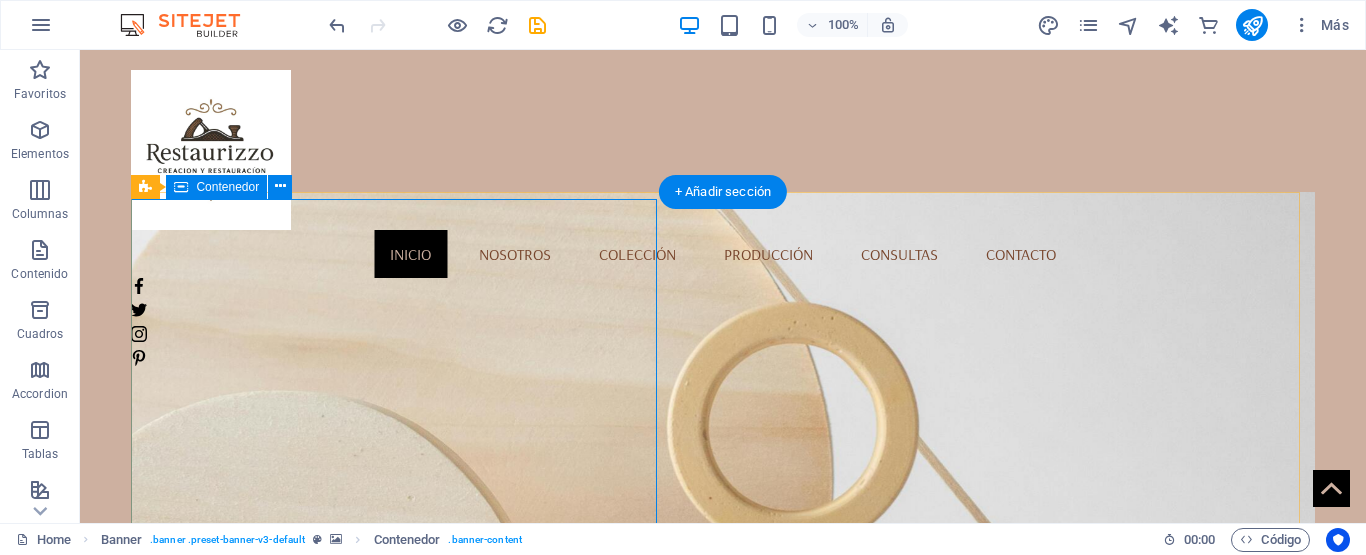 drag, startPoint x: 374, startPoint y: 195, endPoint x: 375, endPoint y: 213, distance: 18.027756 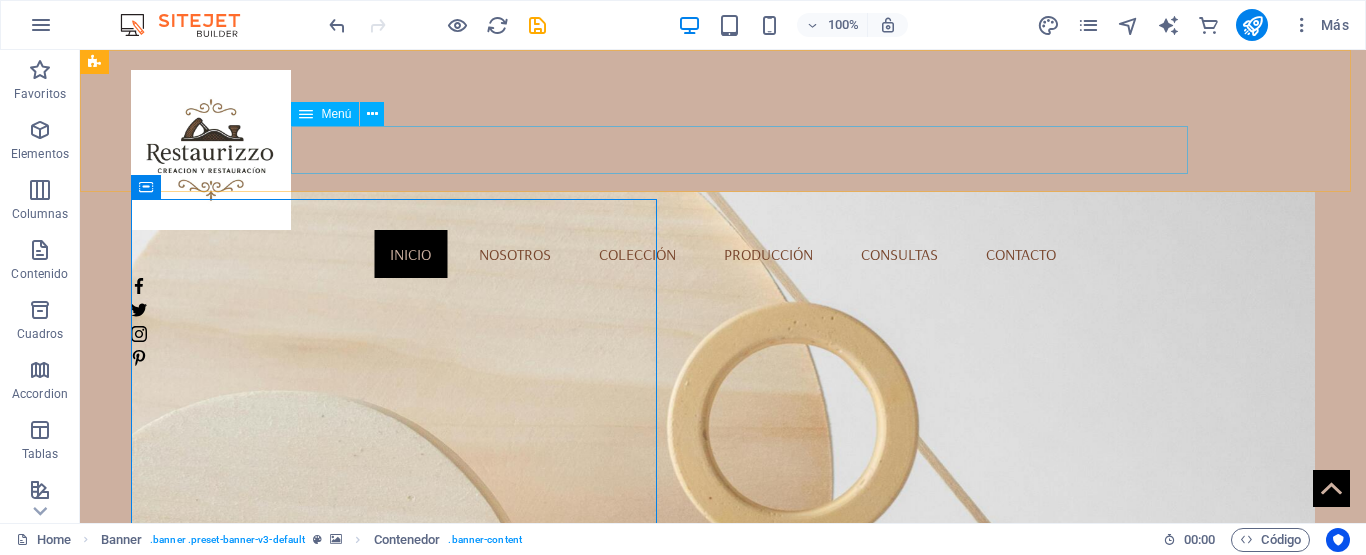 click on "Inicio Nosotros Colección Producción Consultas Contacto" at bounding box center (722, 254) 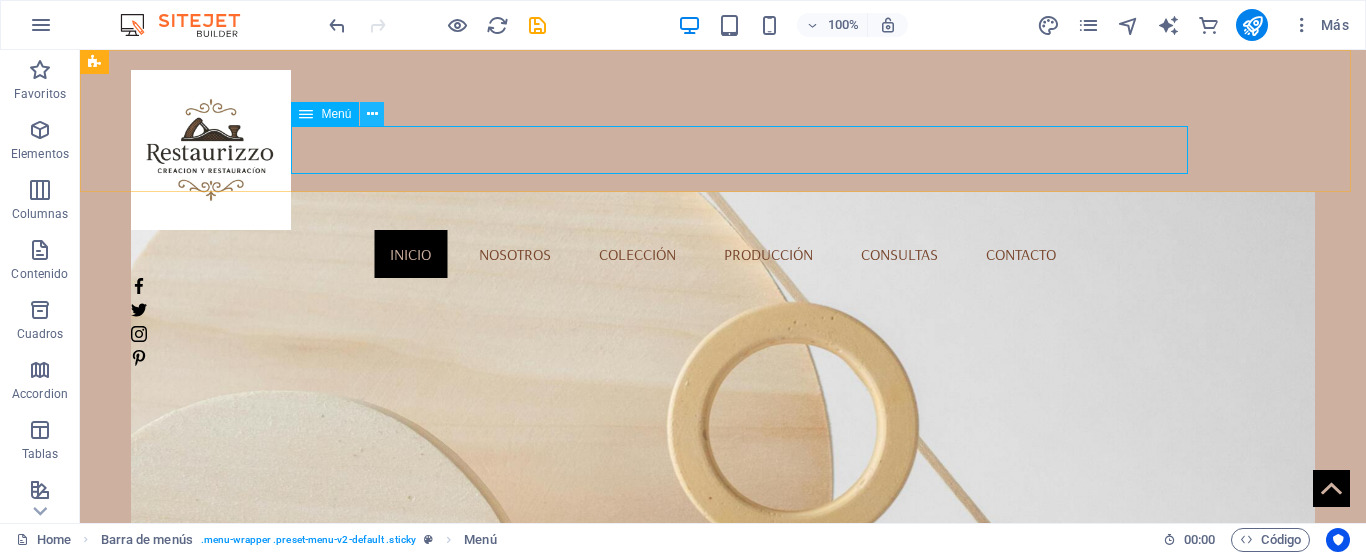 click at bounding box center (372, 114) 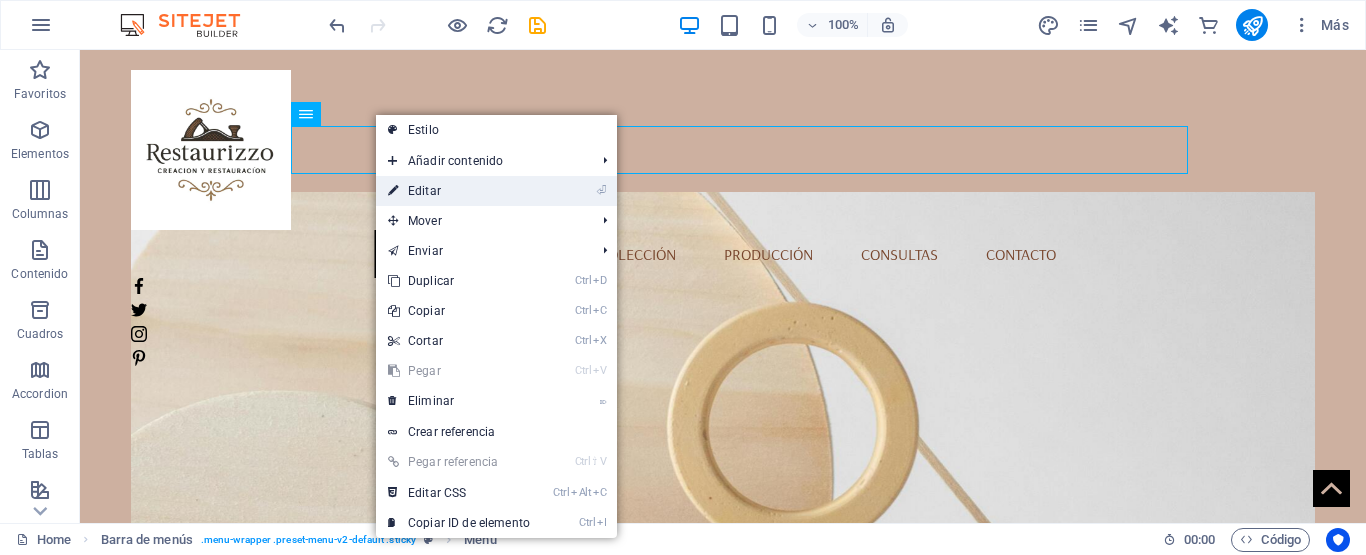 click on "⏎  Editar" at bounding box center [459, 191] 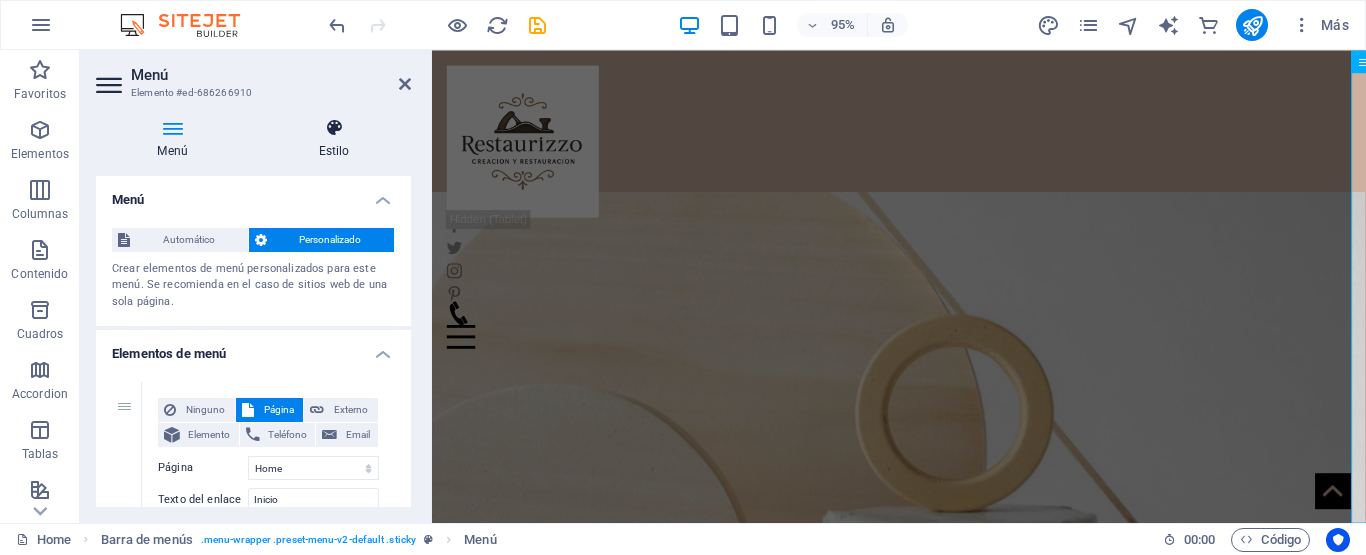 click at bounding box center (334, 128) 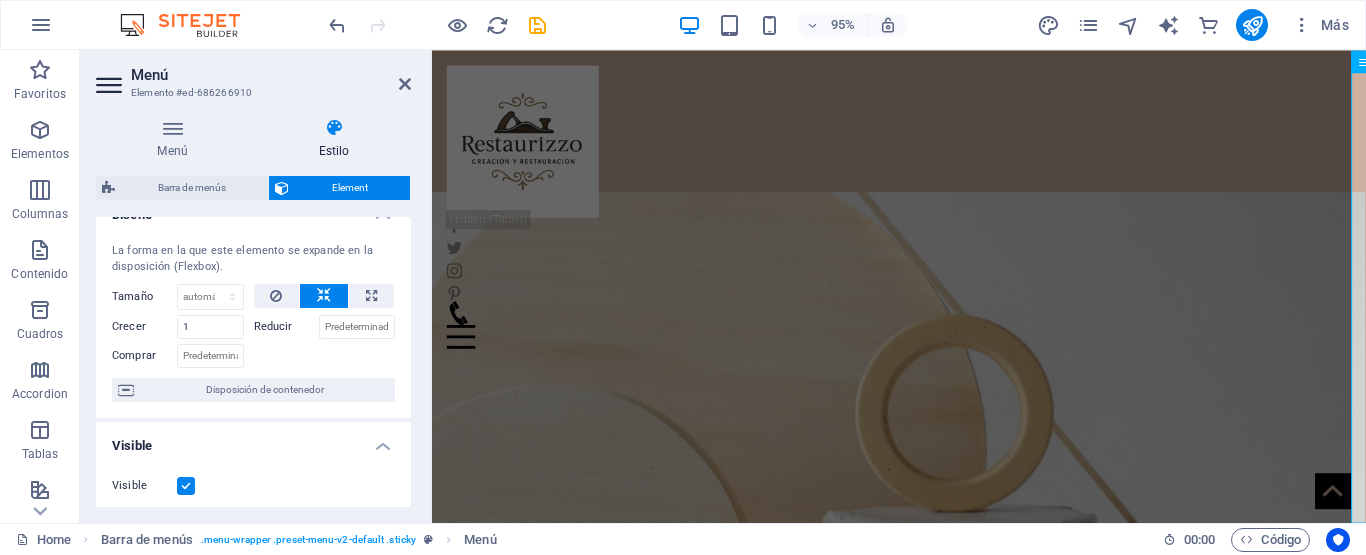 scroll, scrollTop: 0, scrollLeft: 0, axis: both 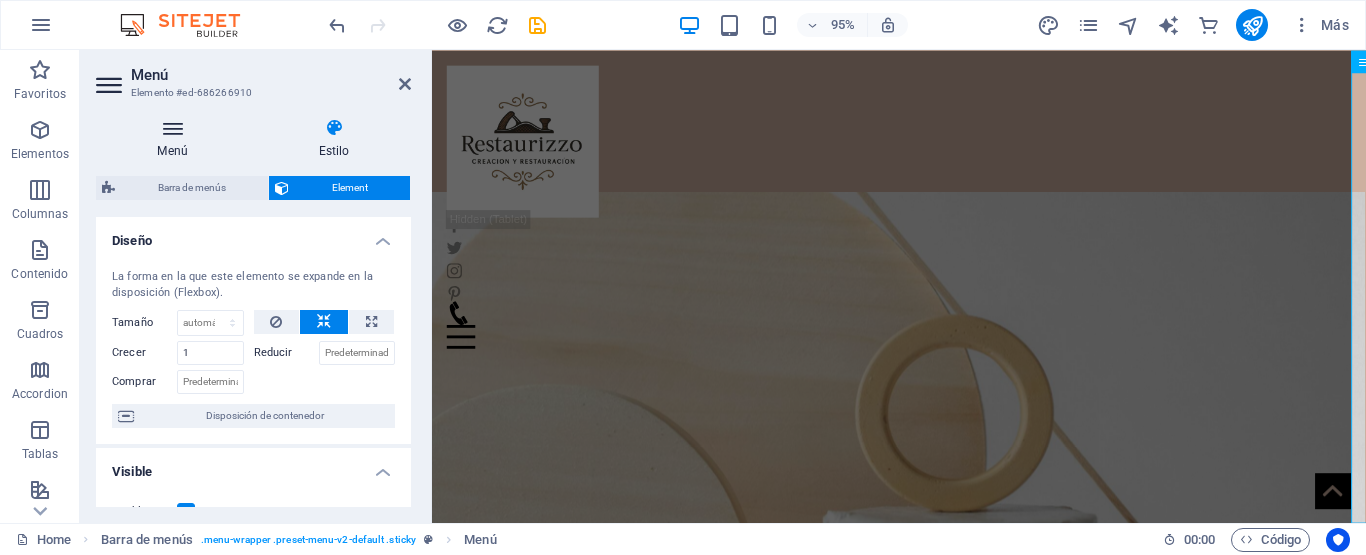 click at bounding box center (172, 128) 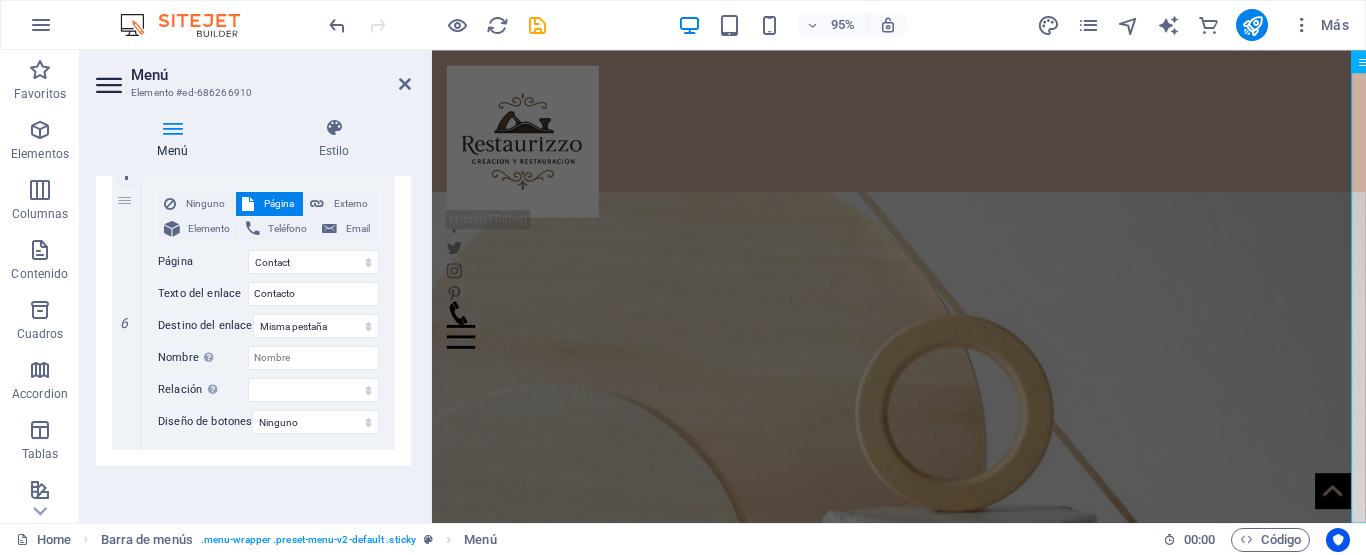 scroll, scrollTop: 1465, scrollLeft: 0, axis: vertical 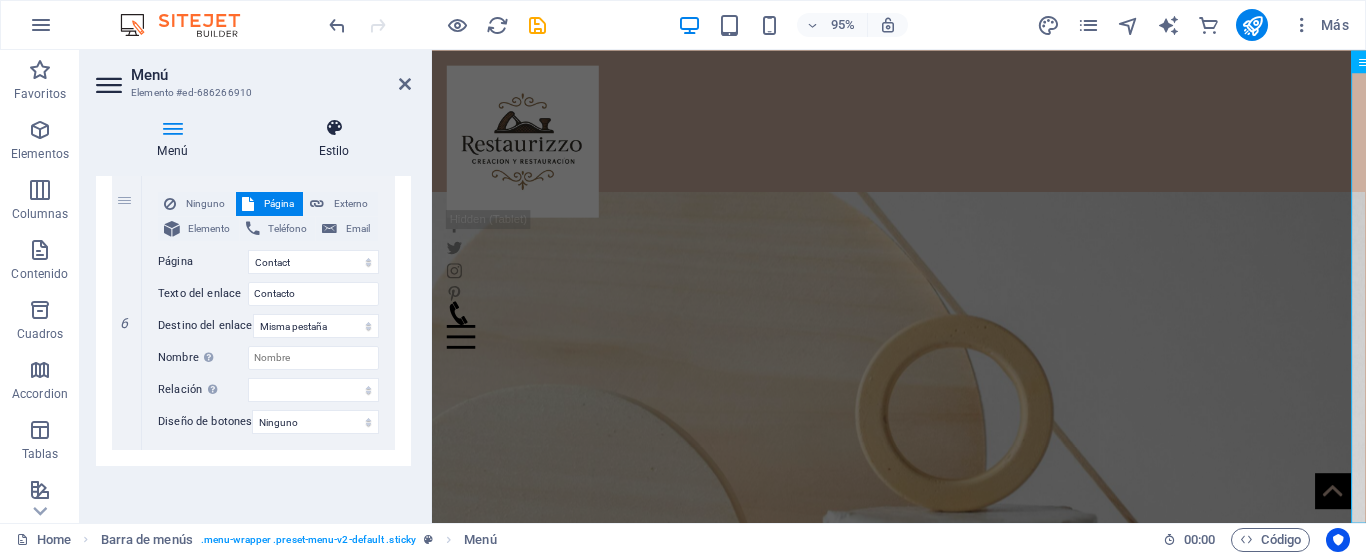click on "Estilo" at bounding box center (334, 139) 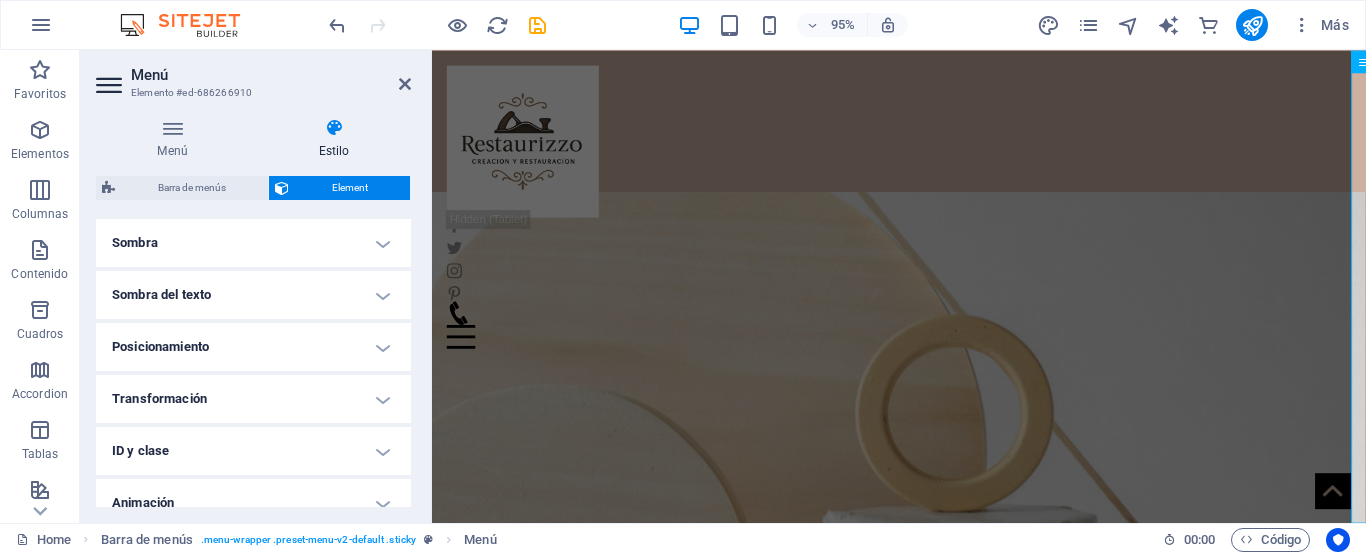 scroll, scrollTop: 572, scrollLeft: 0, axis: vertical 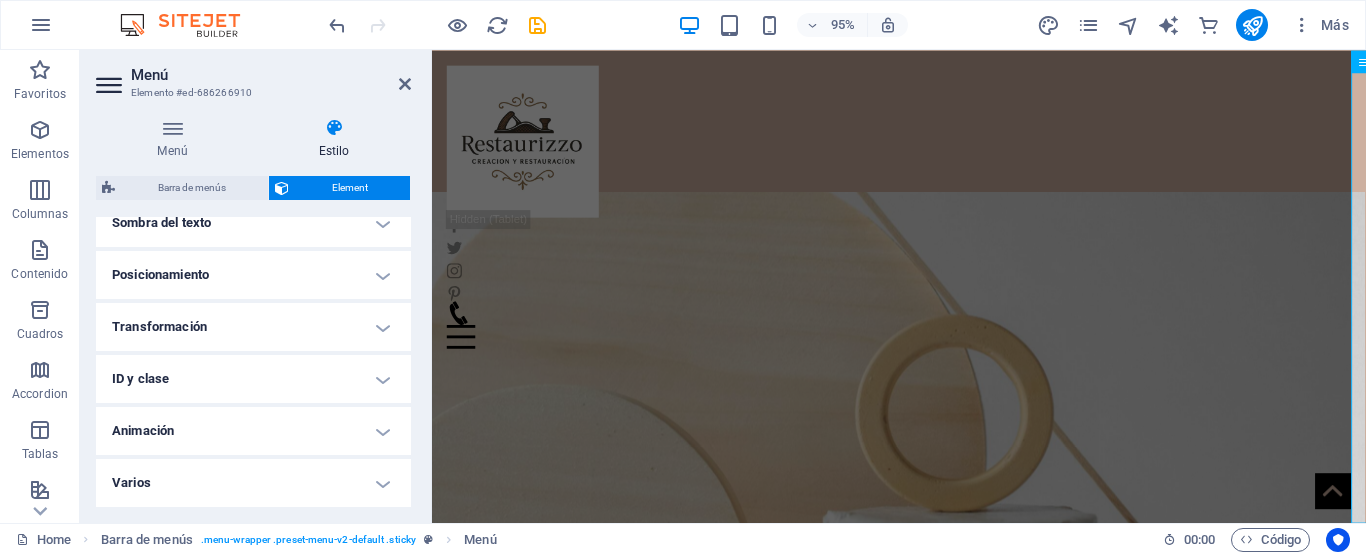 click on "Varios" at bounding box center [253, 483] 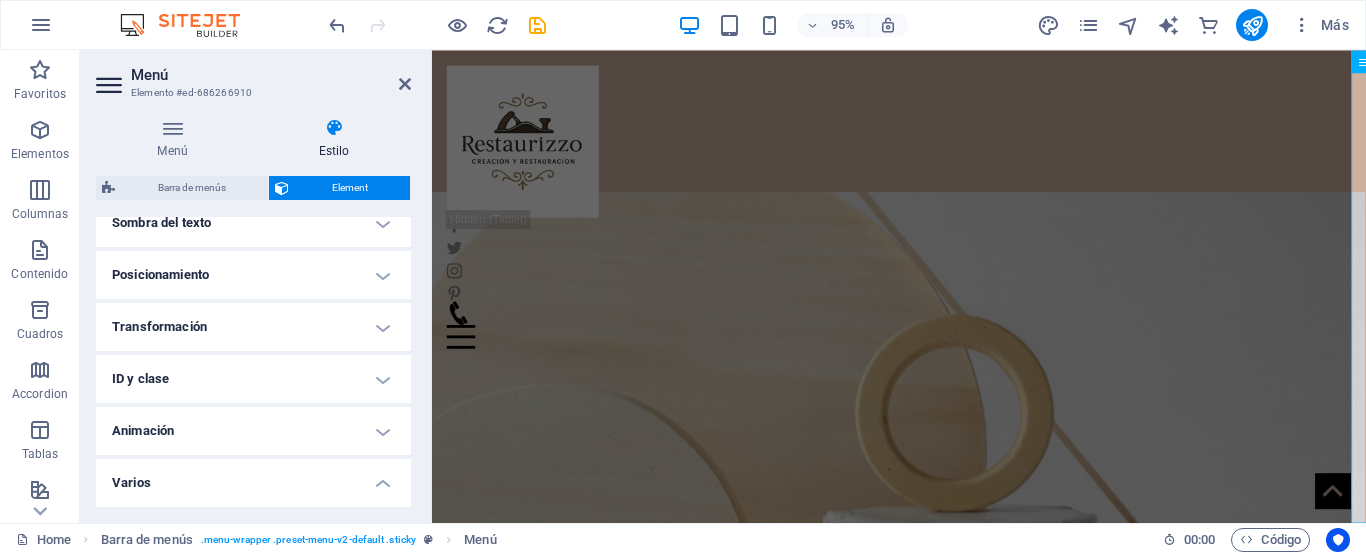 click on "Varios" at bounding box center [253, 477] 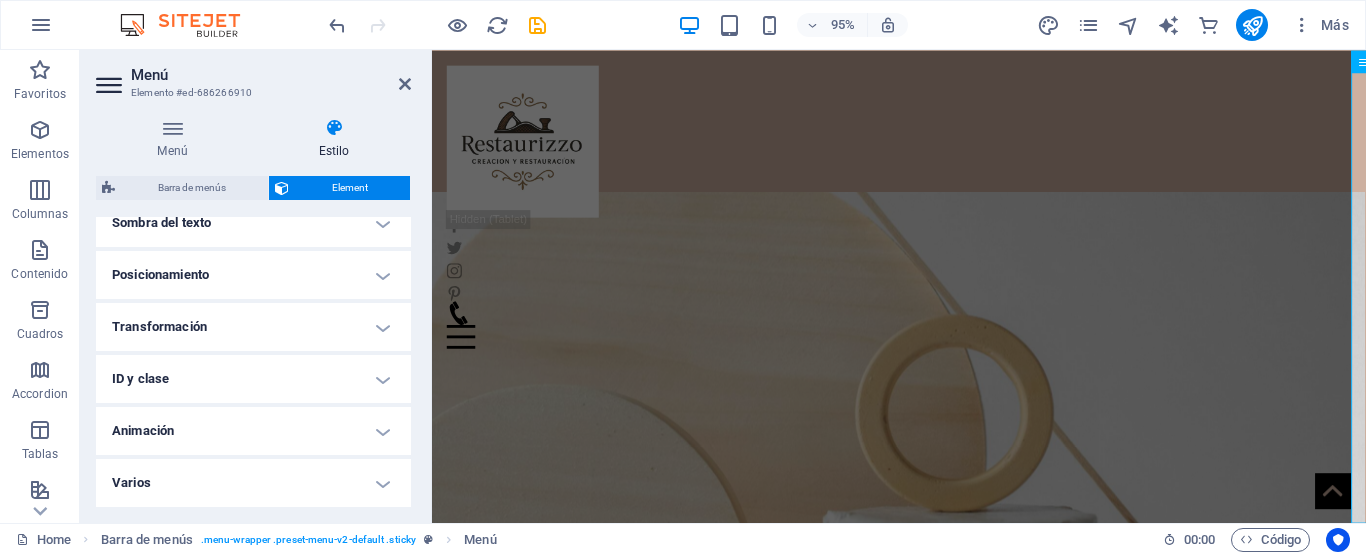 click on "Varios" at bounding box center (253, 483) 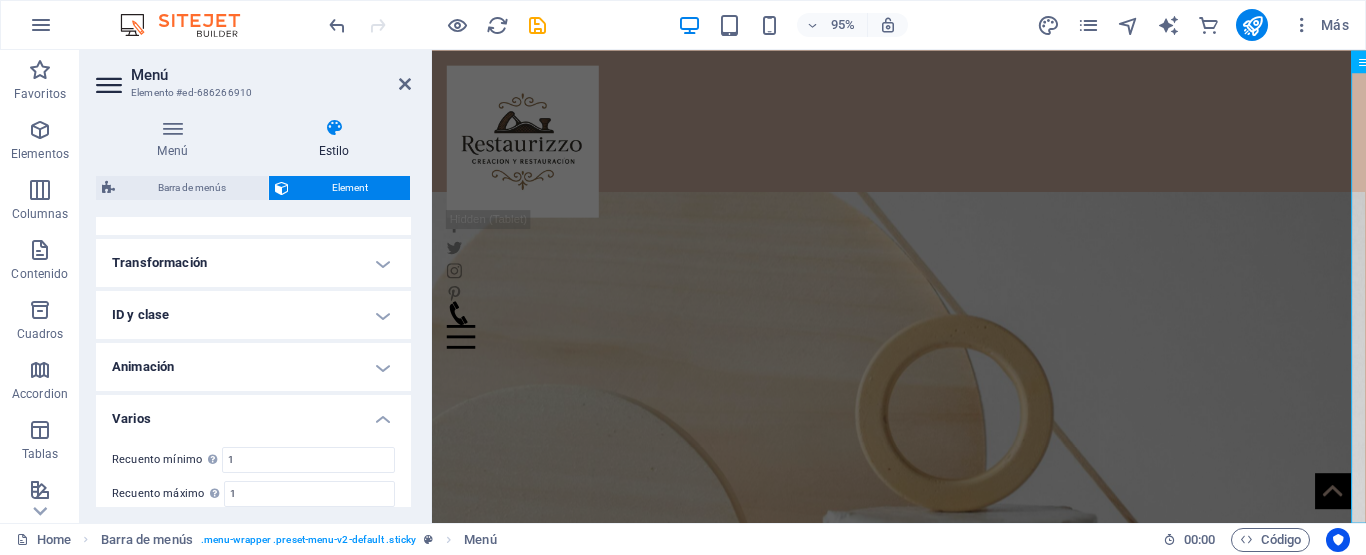 scroll, scrollTop: 696, scrollLeft: 0, axis: vertical 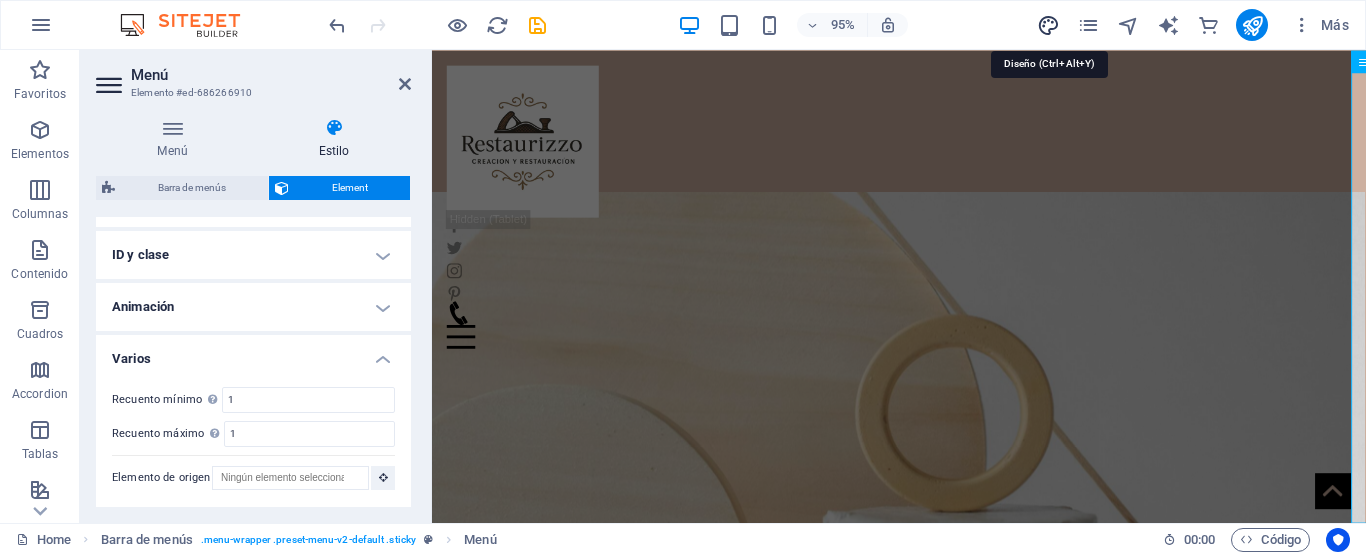 click at bounding box center (1048, 25) 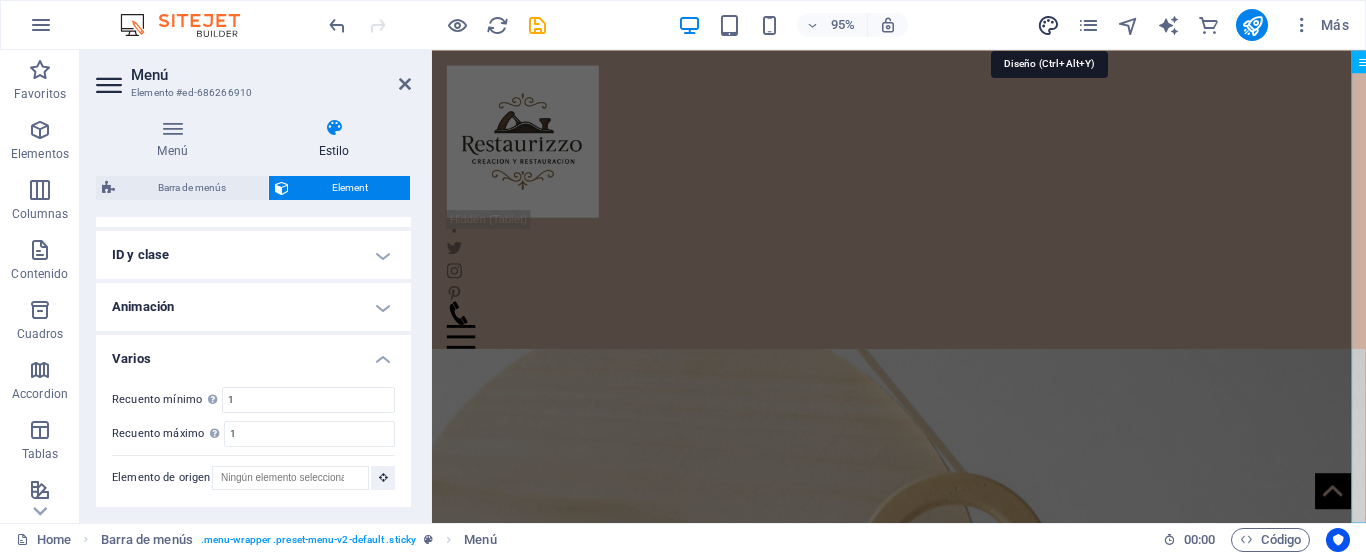select on "rem" 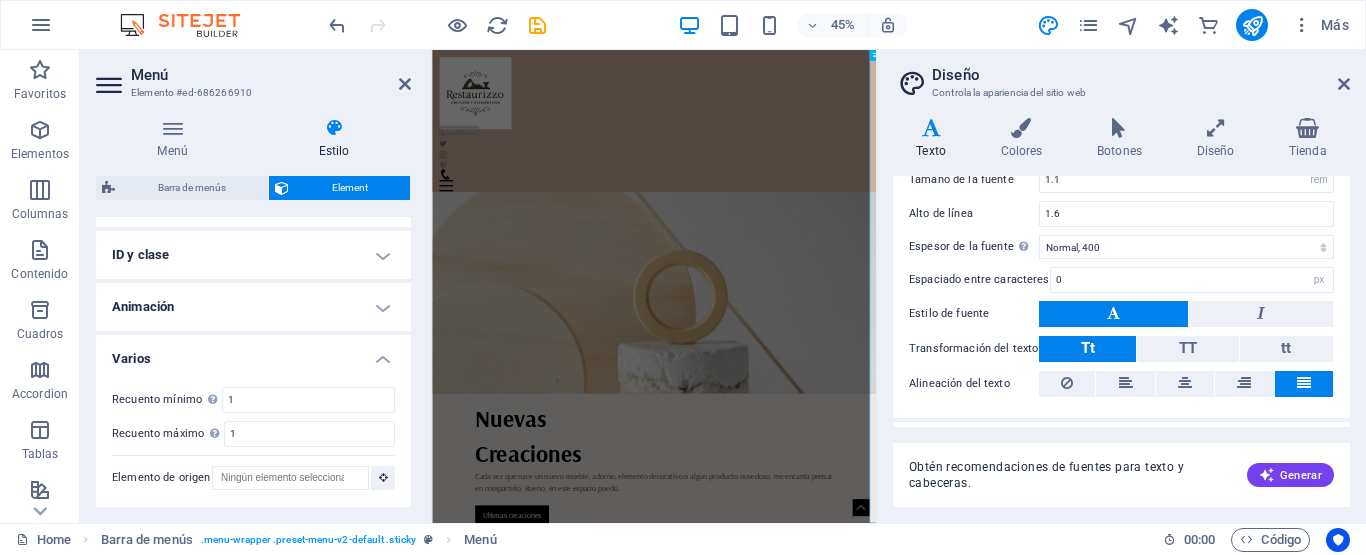 scroll, scrollTop: 205, scrollLeft: 0, axis: vertical 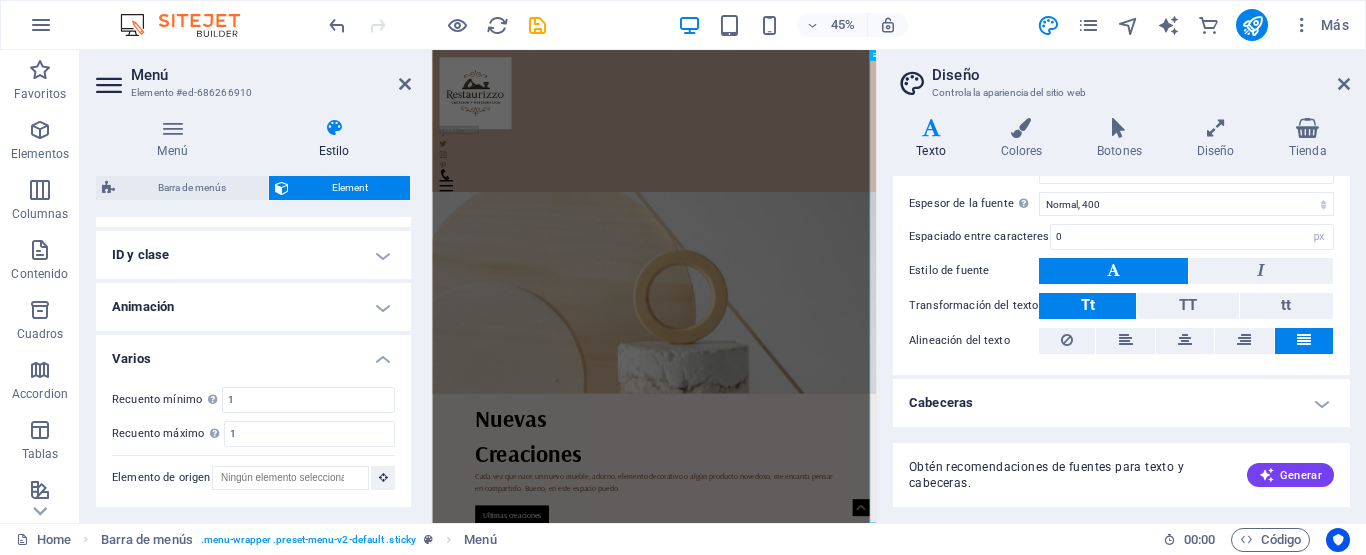 click on "Cabeceras" at bounding box center (1121, 403) 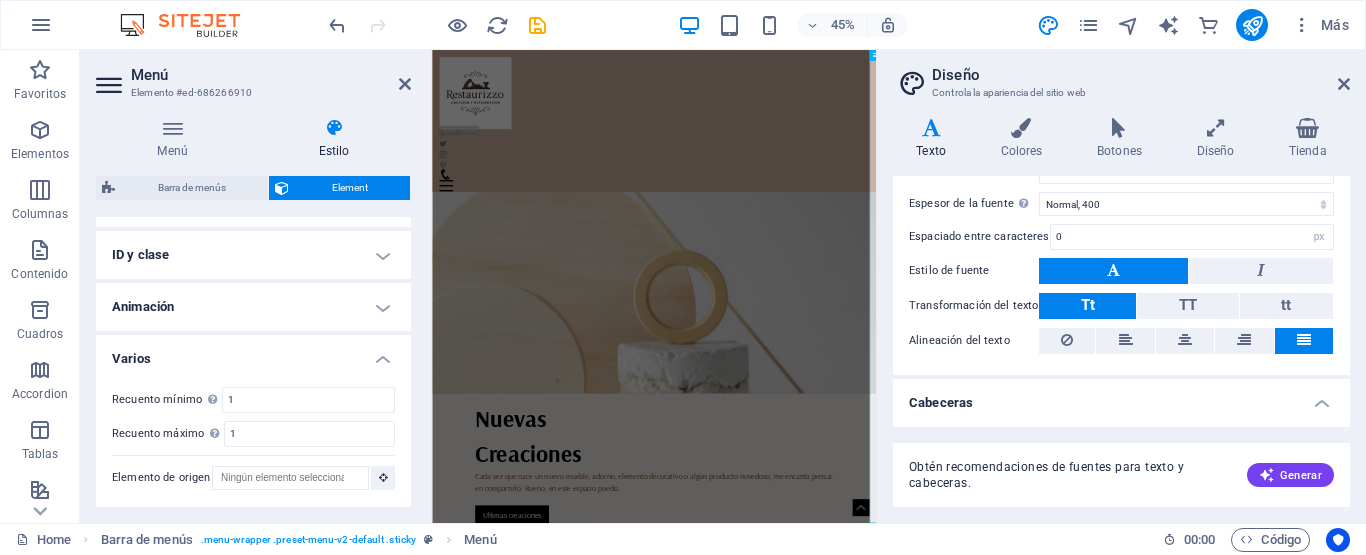 click on "Cabeceras" at bounding box center [1121, 397] 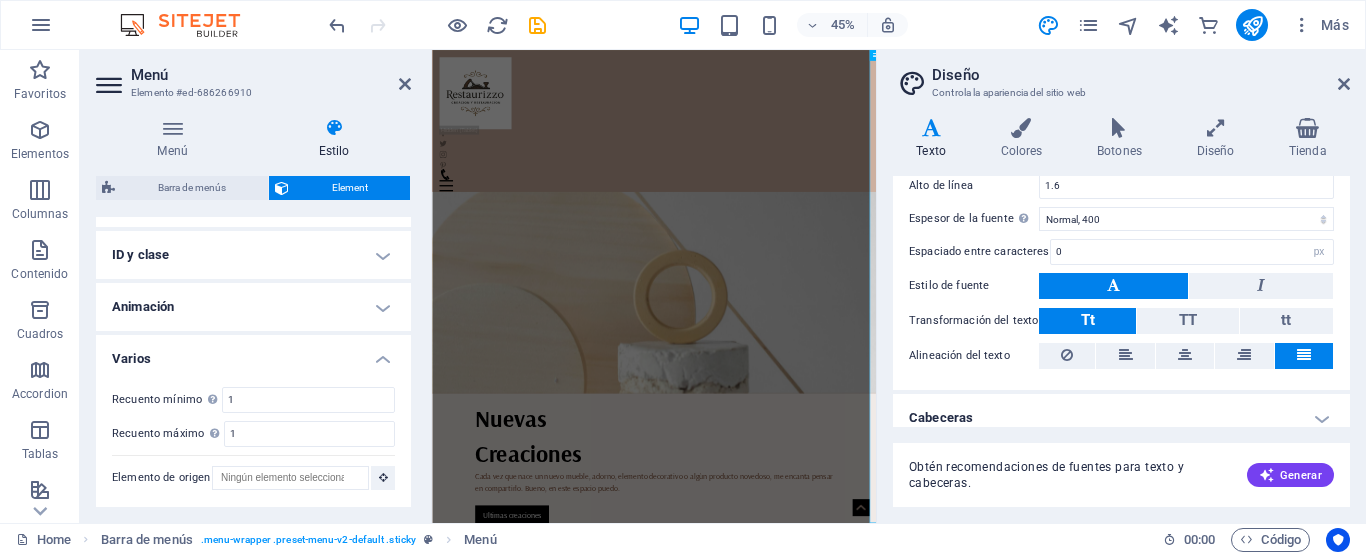 scroll, scrollTop: 205, scrollLeft: 0, axis: vertical 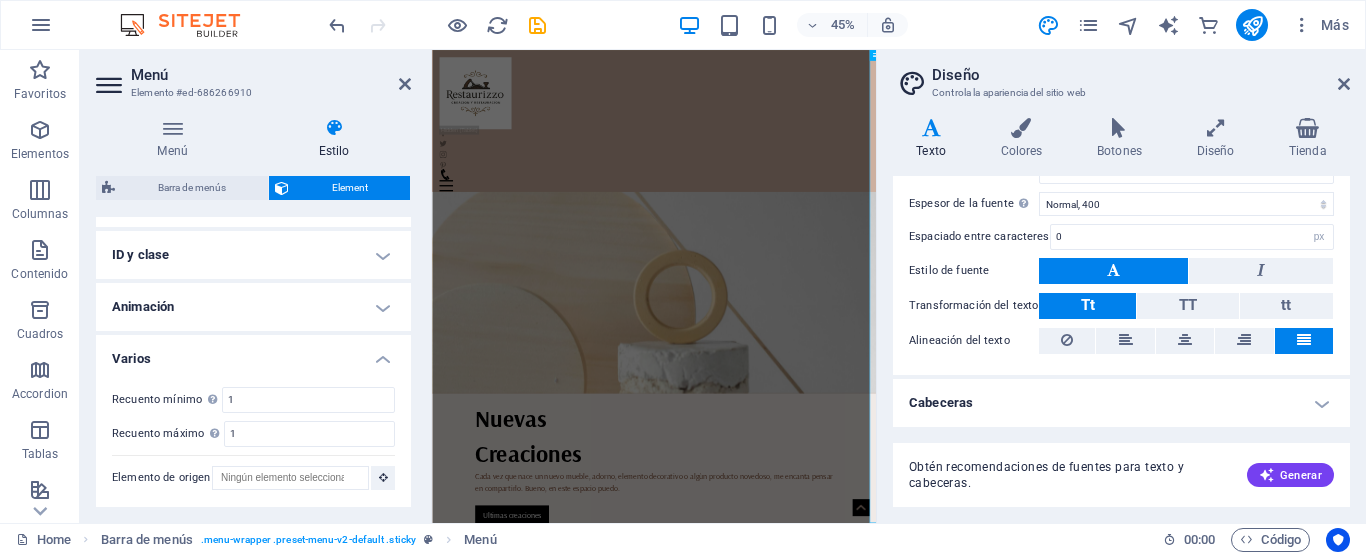 click on "Cabeceras" at bounding box center (1121, 403) 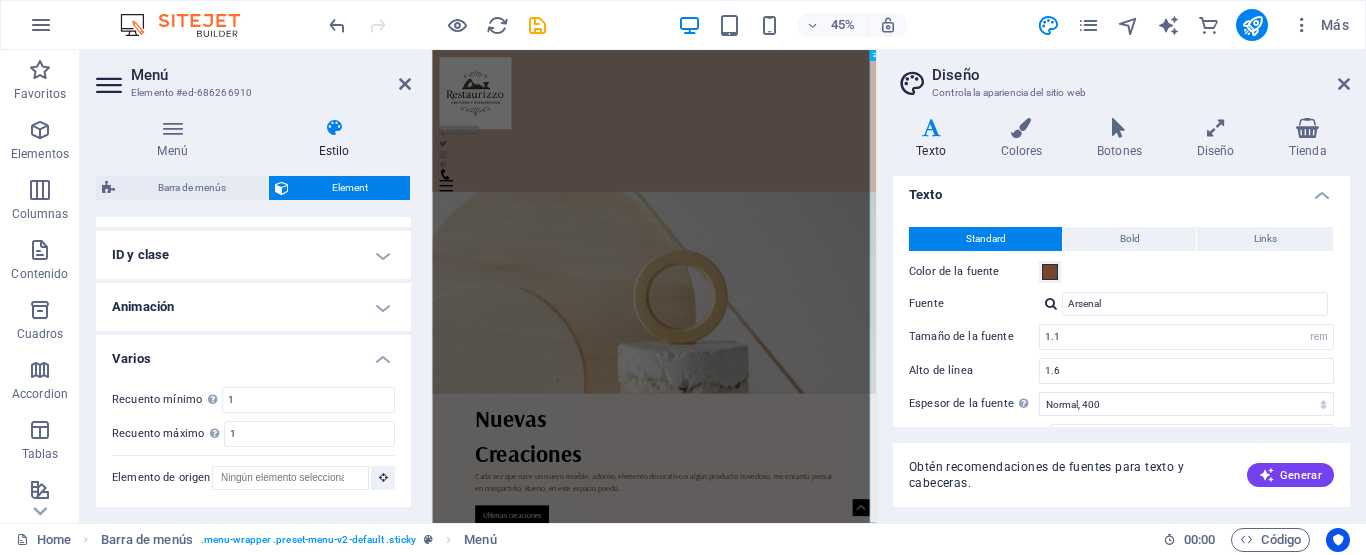 scroll, scrollTop: 0, scrollLeft: 0, axis: both 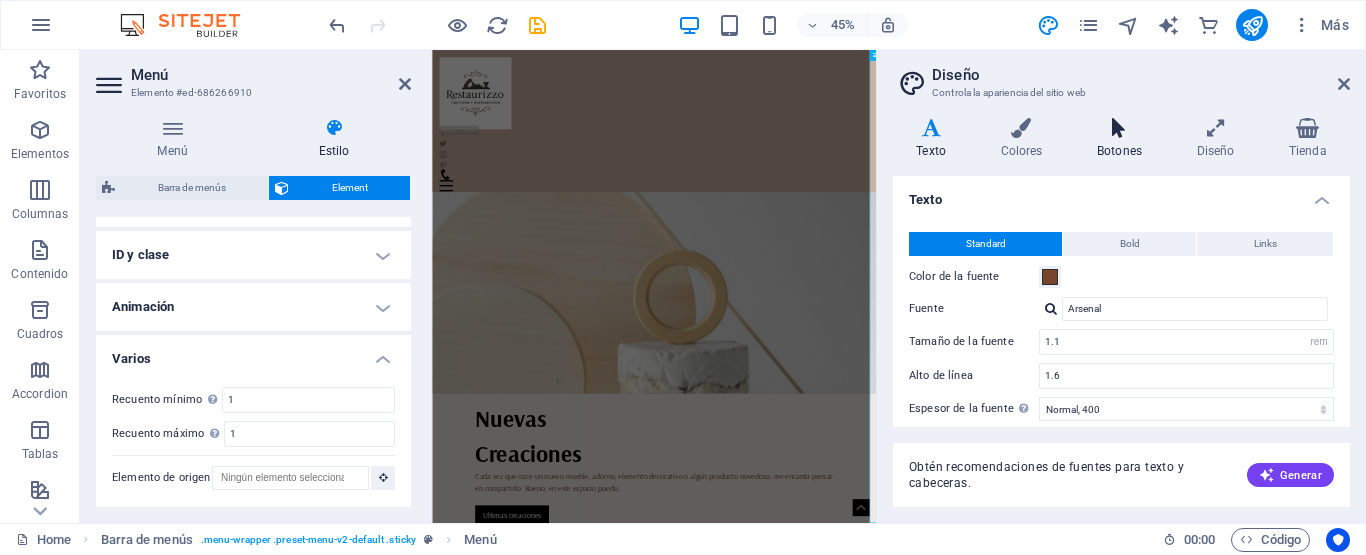 click at bounding box center (1120, 128) 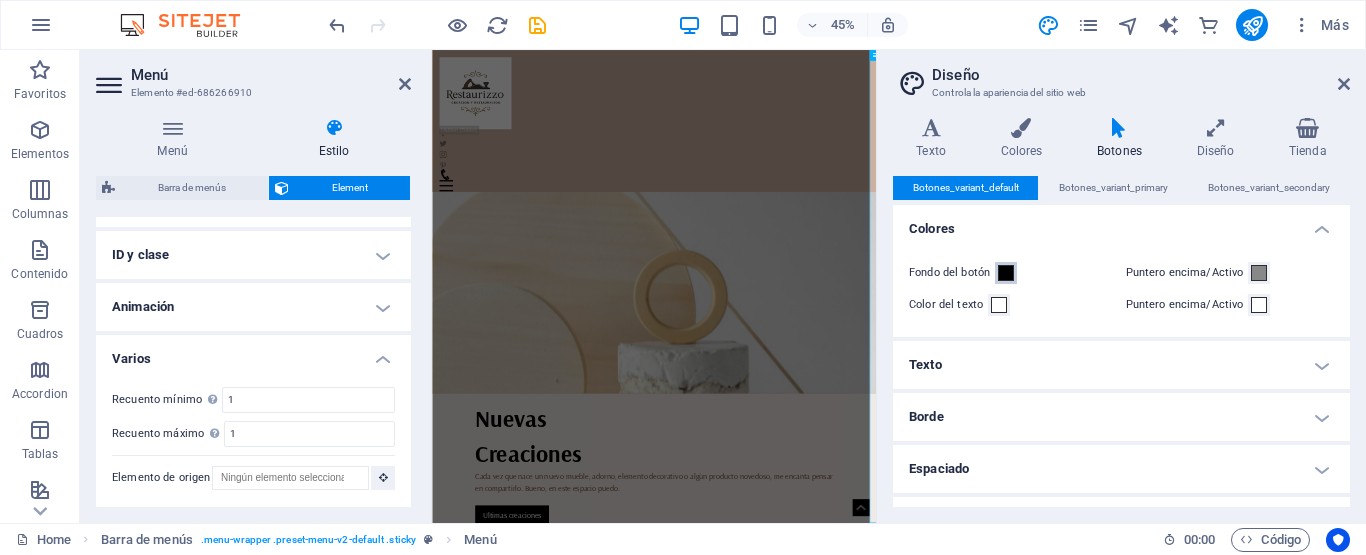 click at bounding box center [1006, 273] 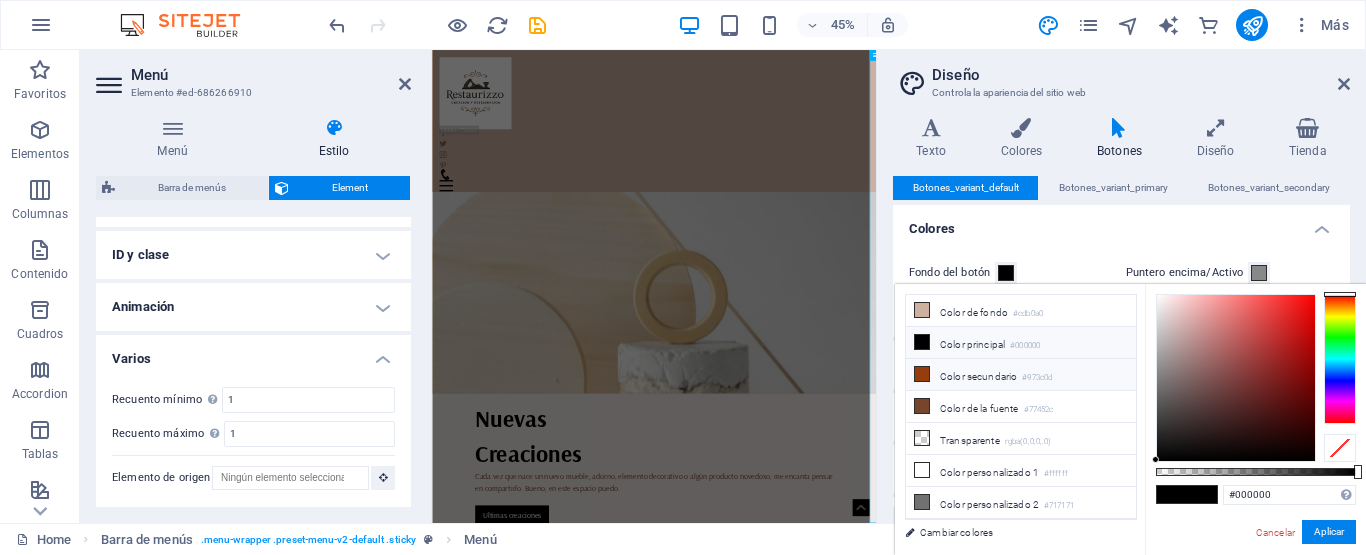 click at bounding box center (922, 374) 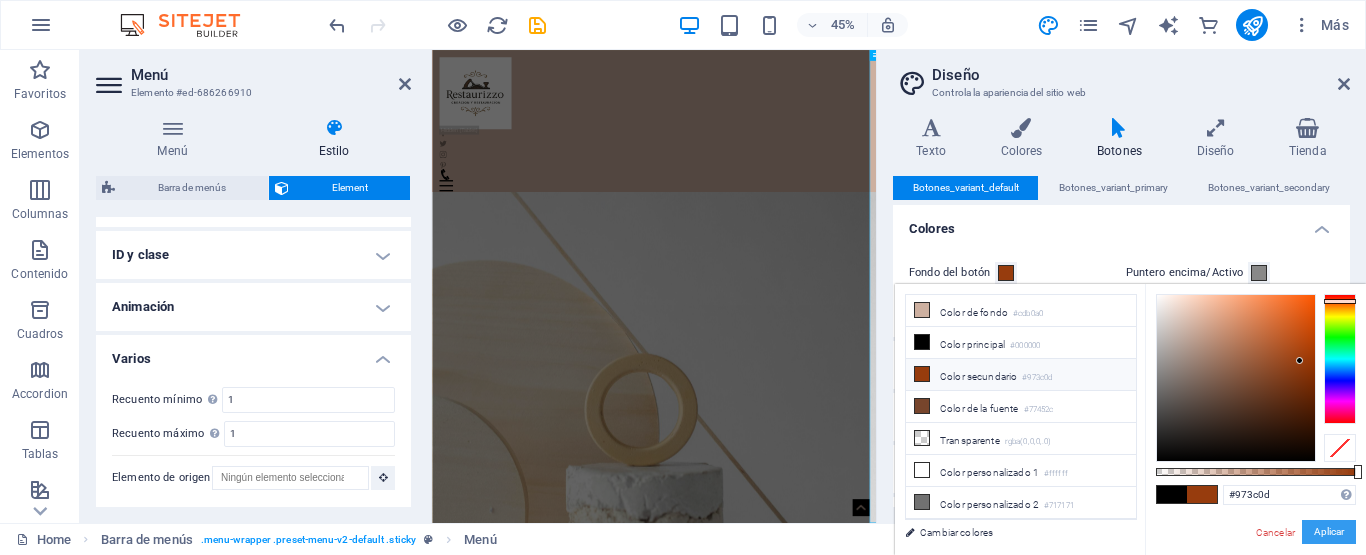 click on "Aplicar" at bounding box center (1329, 532) 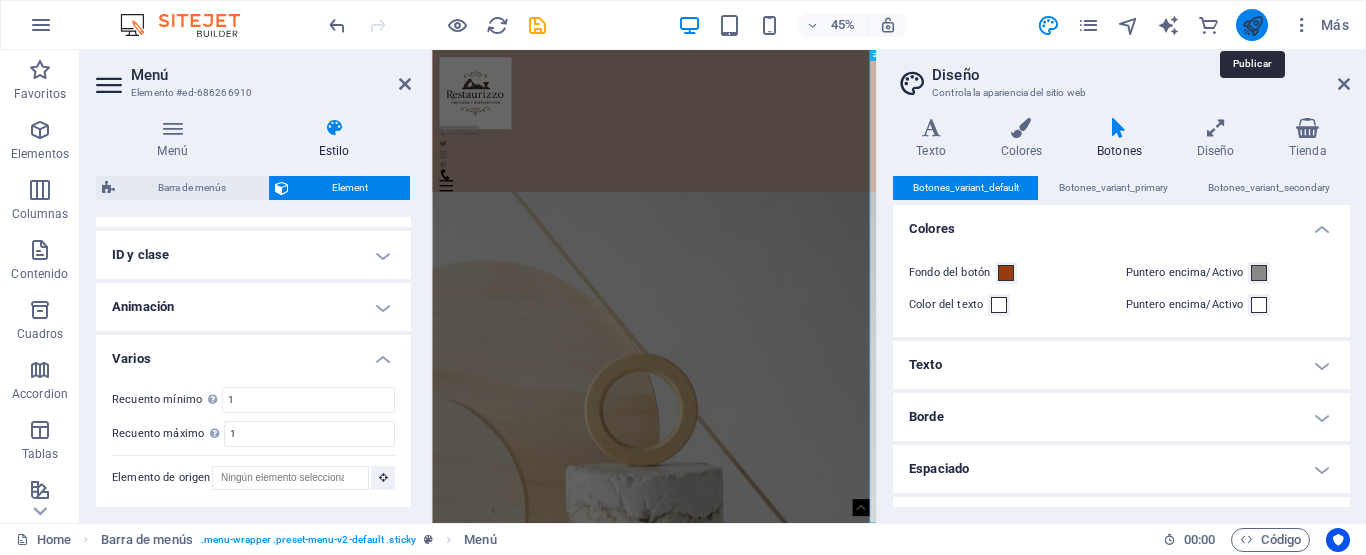 click at bounding box center [1252, 25] 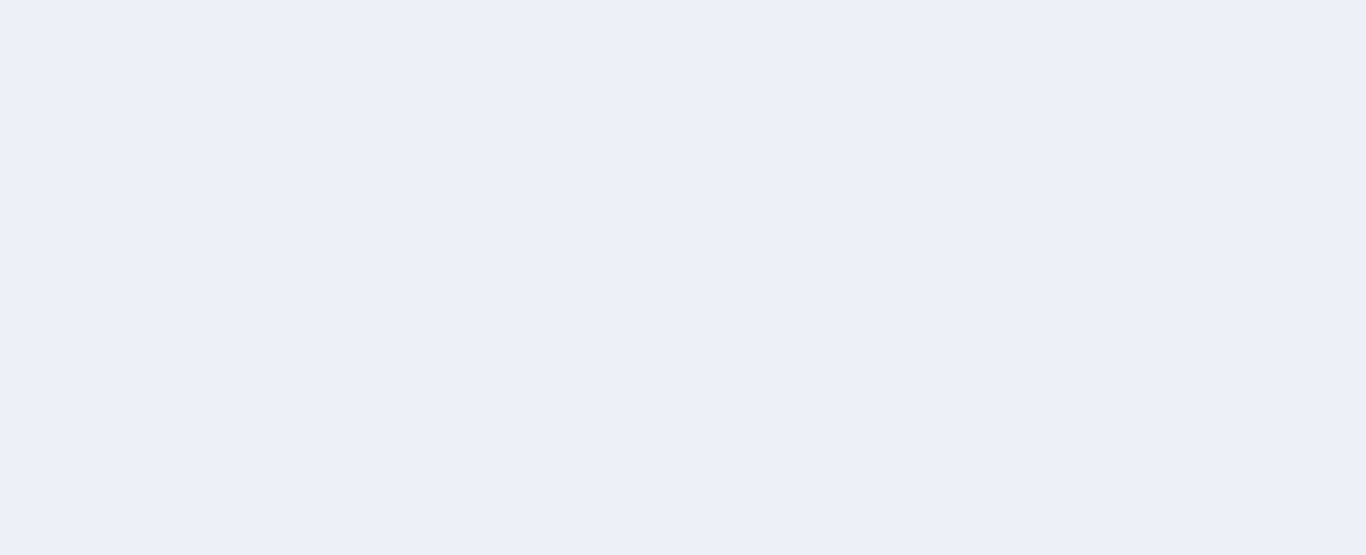 scroll, scrollTop: 0, scrollLeft: 0, axis: both 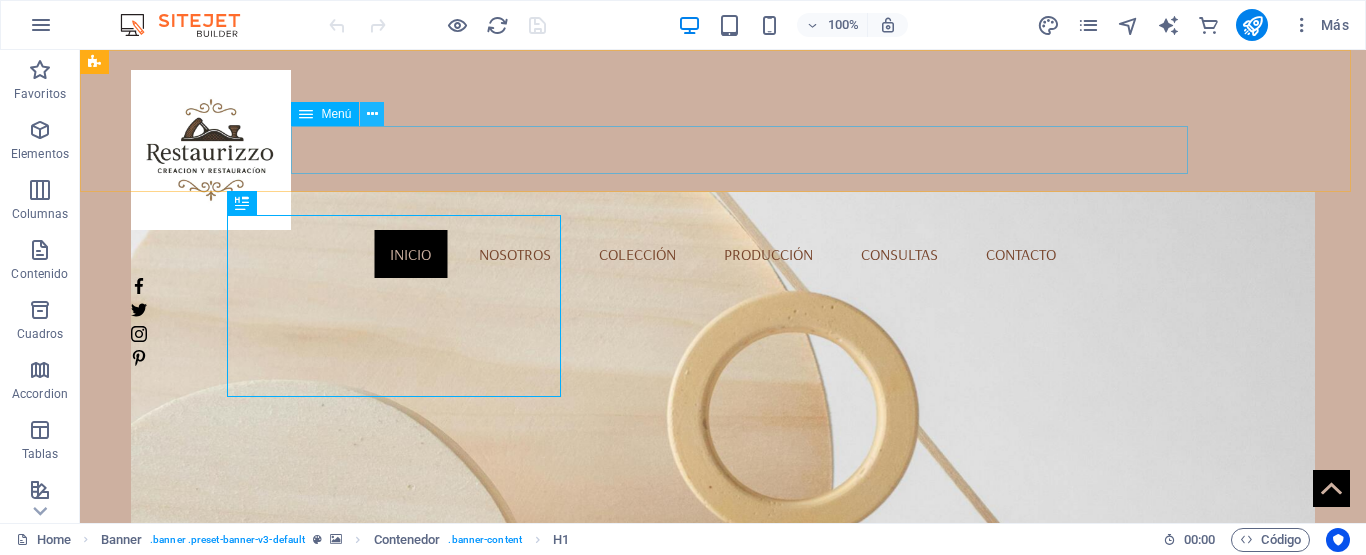 click at bounding box center (372, 114) 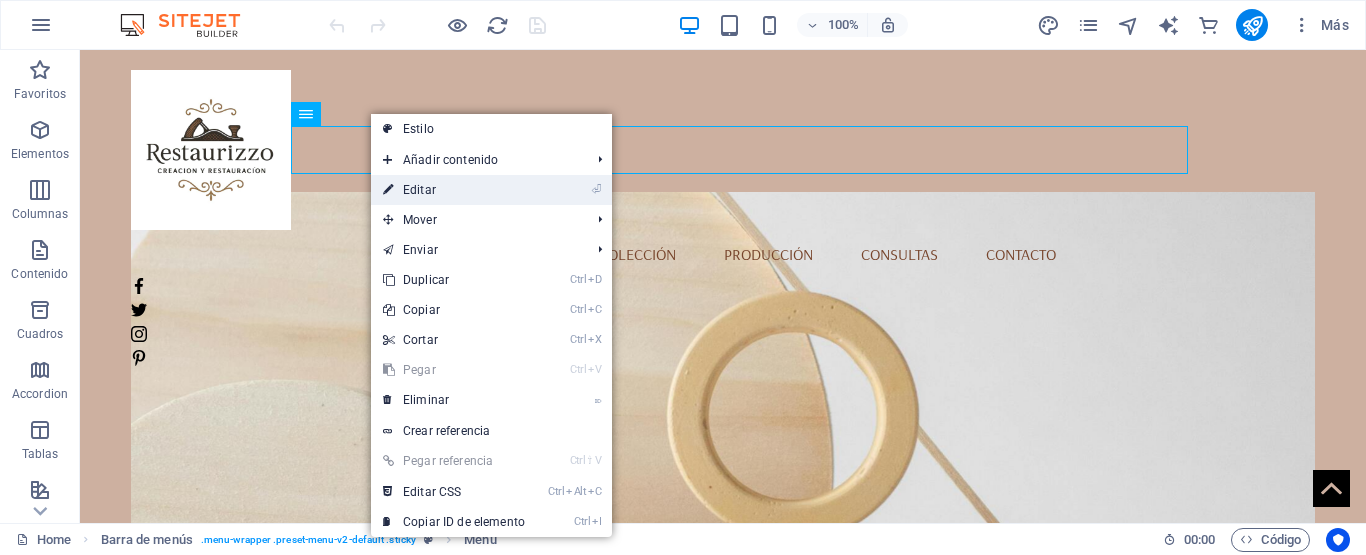 click on "⏎  Editar" at bounding box center (454, 190) 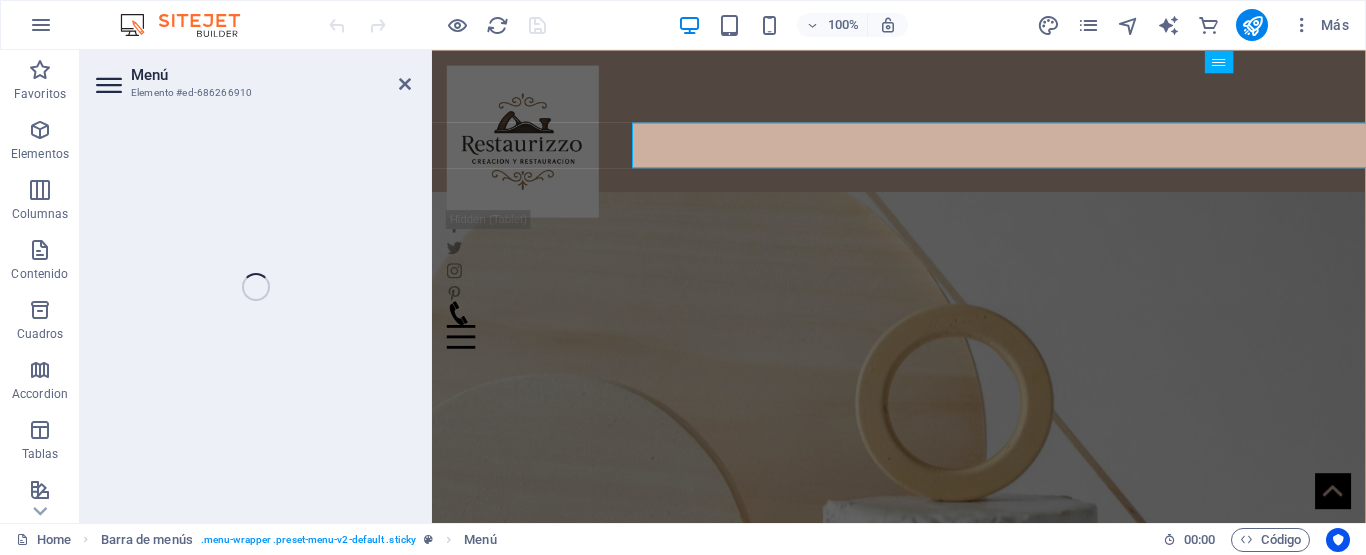 select on "1" 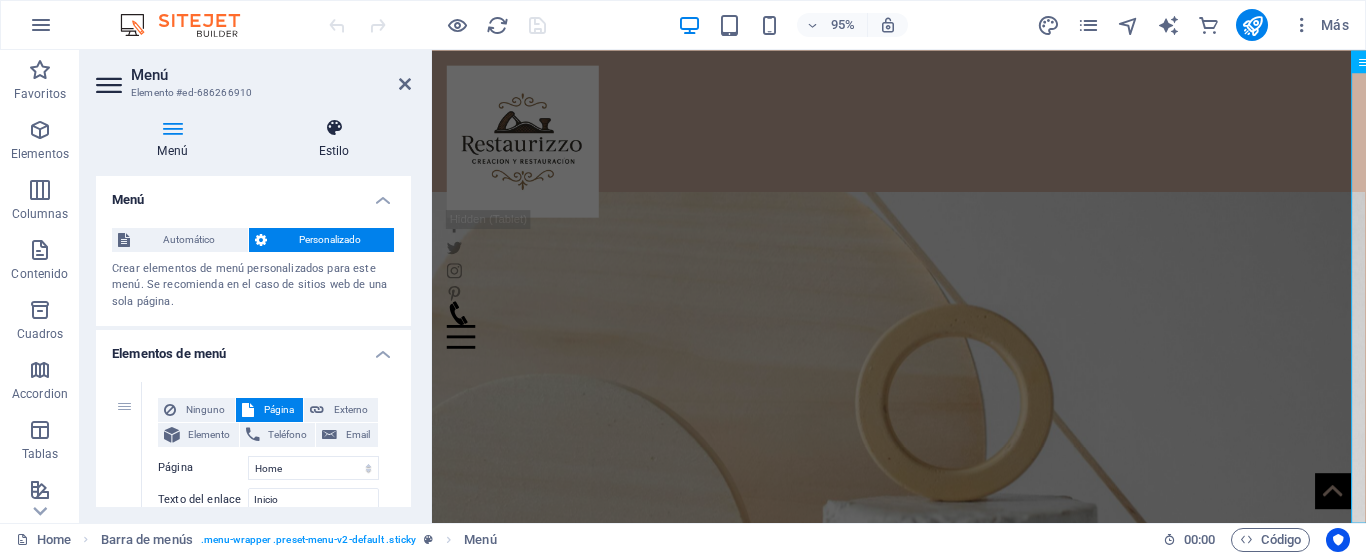 click at bounding box center [334, 128] 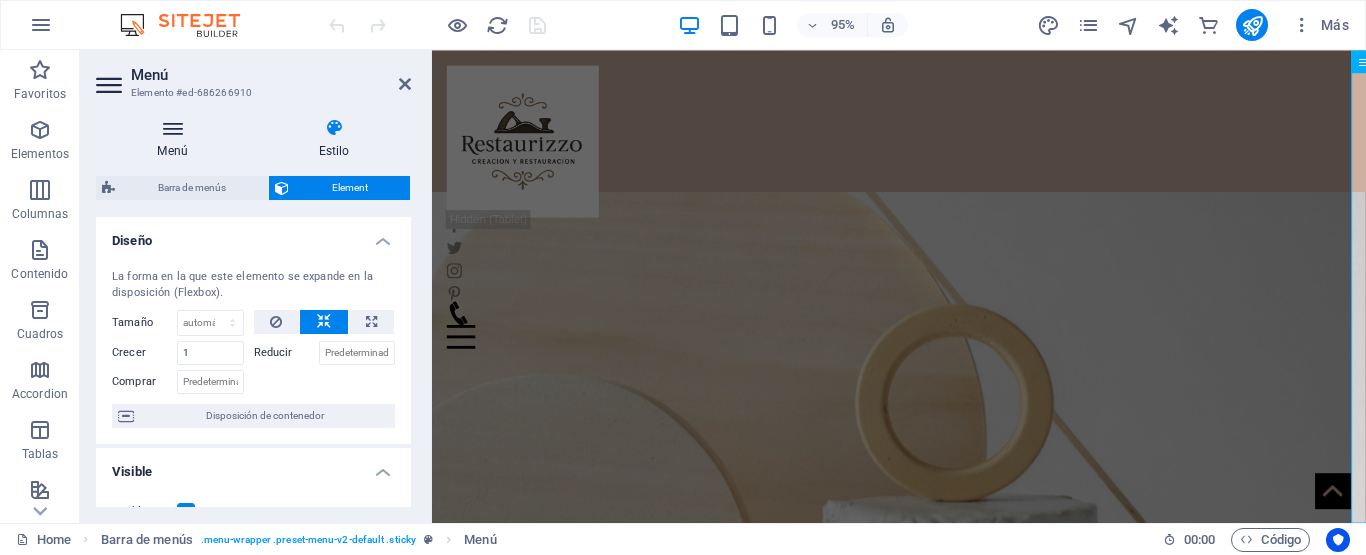 click at bounding box center [172, 128] 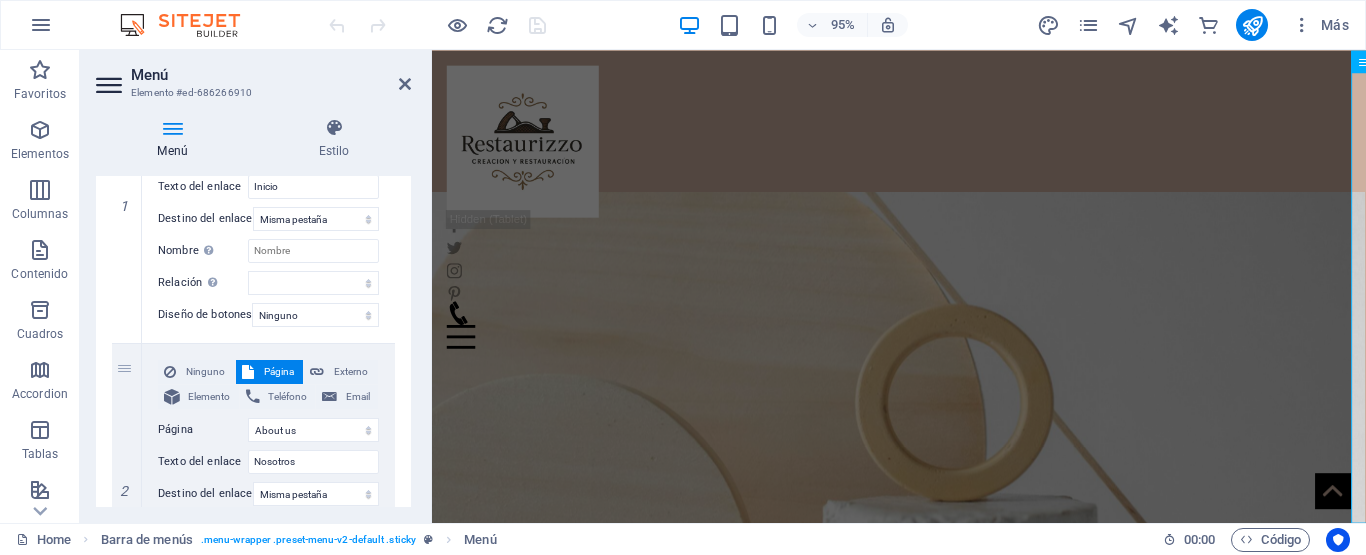 scroll, scrollTop: 300, scrollLeft: 0, axis: vertical 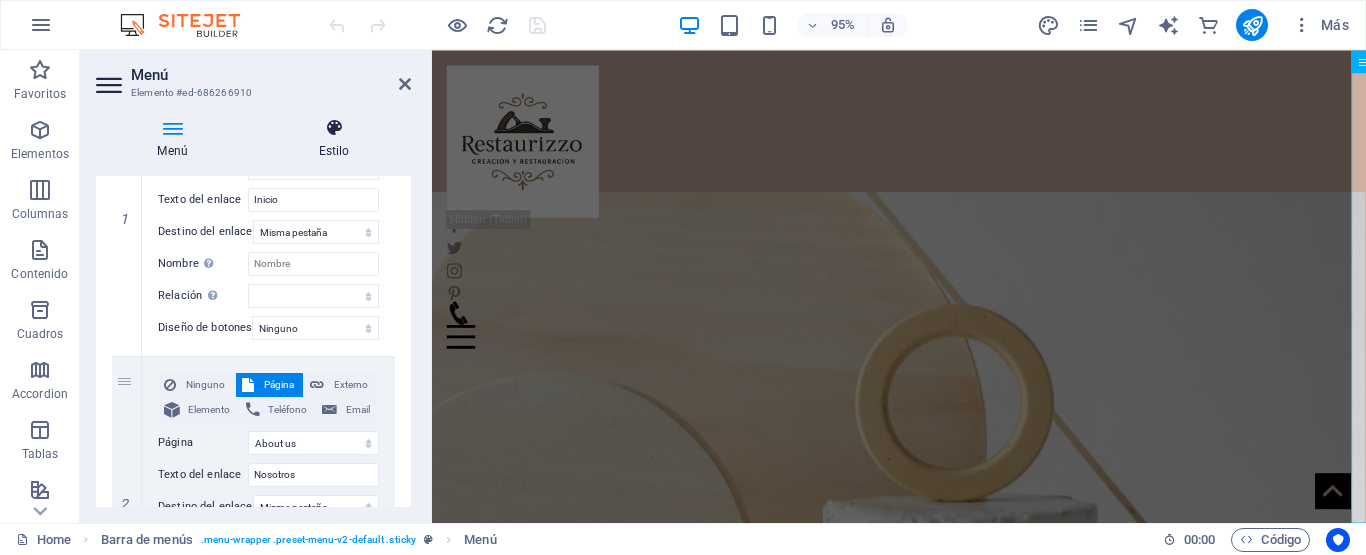 click at bounding box center [334, 128] 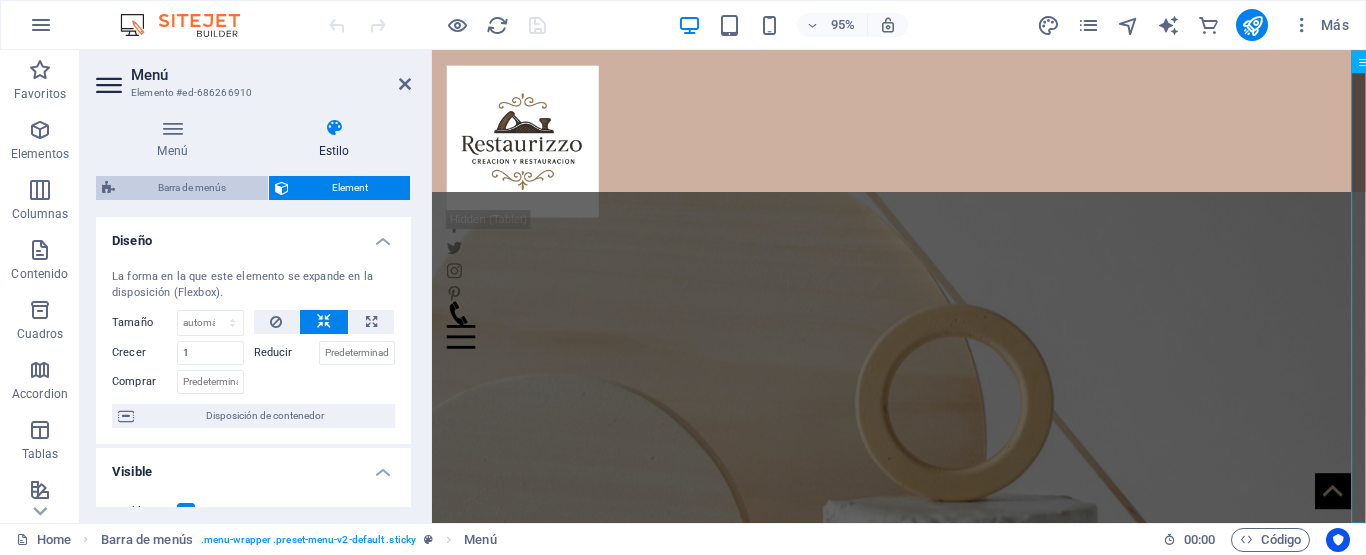 click on "Barra de menús" at bounding box center (191, 188) 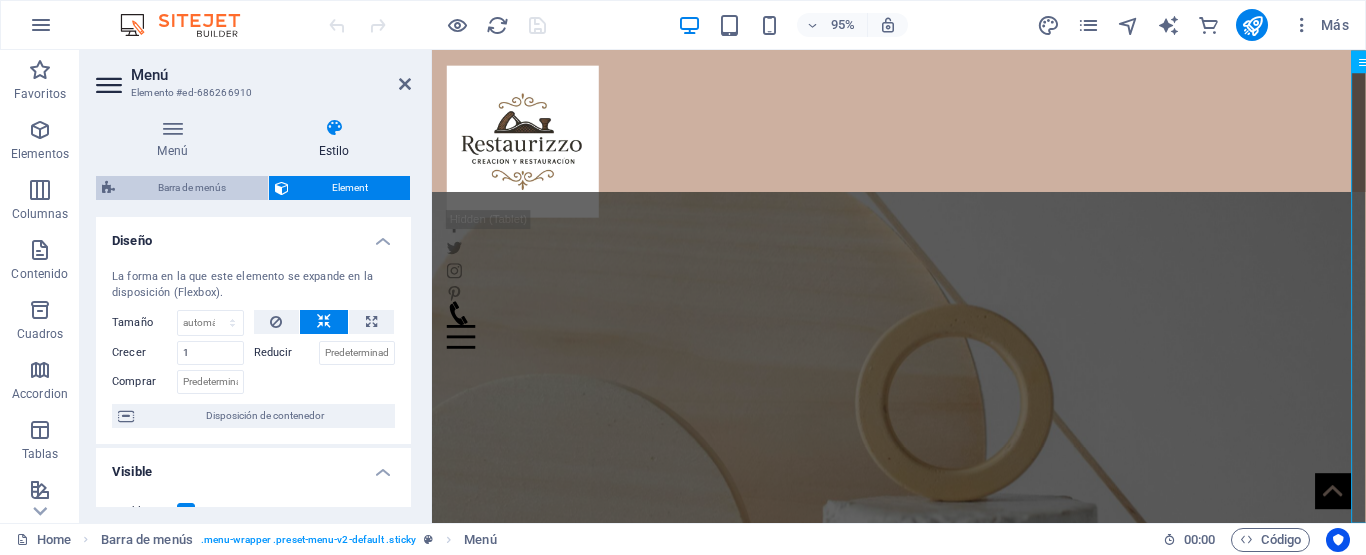select on "vw" 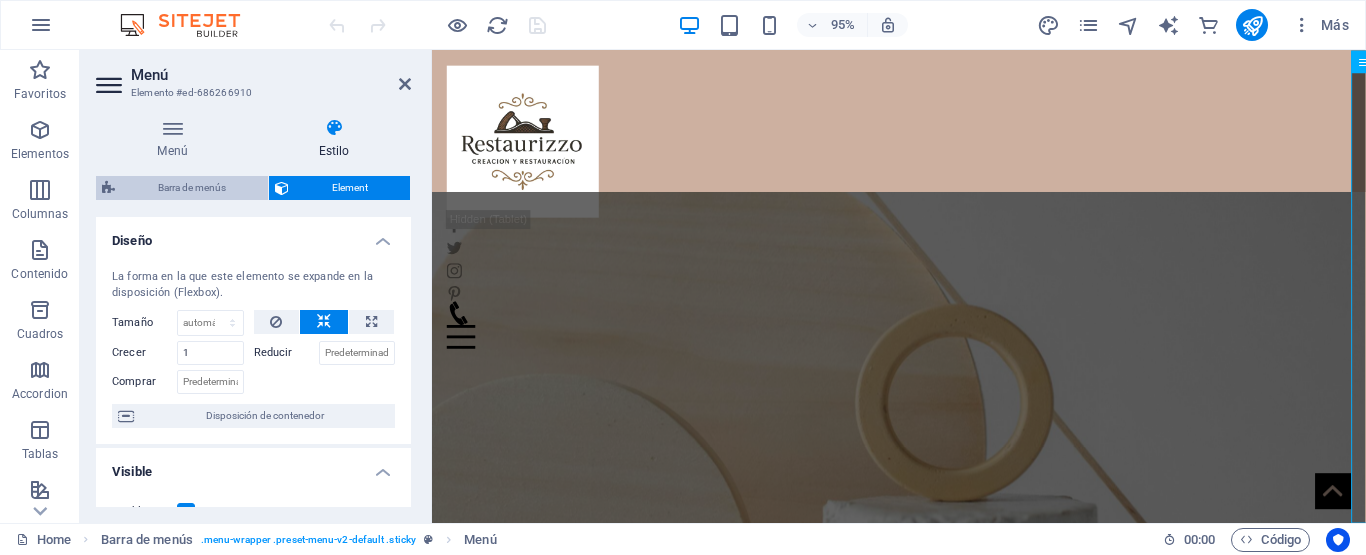 select on "px" 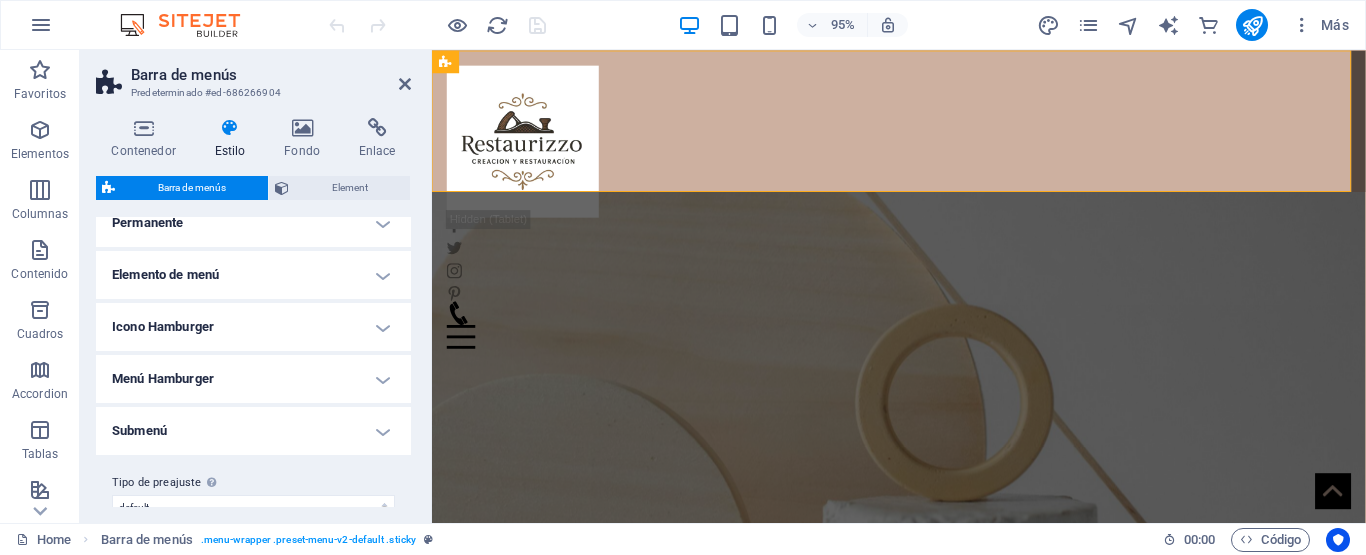 scroll, scrollTop: 689, scrollLeft: 0, axis: vertical 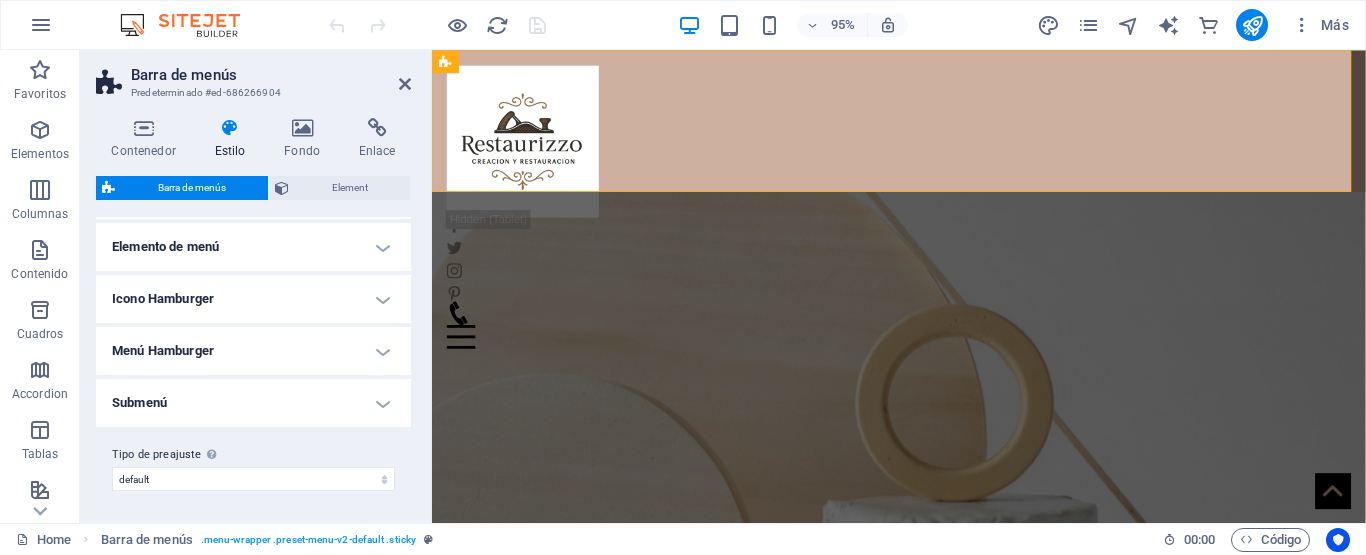 click on "Submenú" at bounding box center (253, 403) 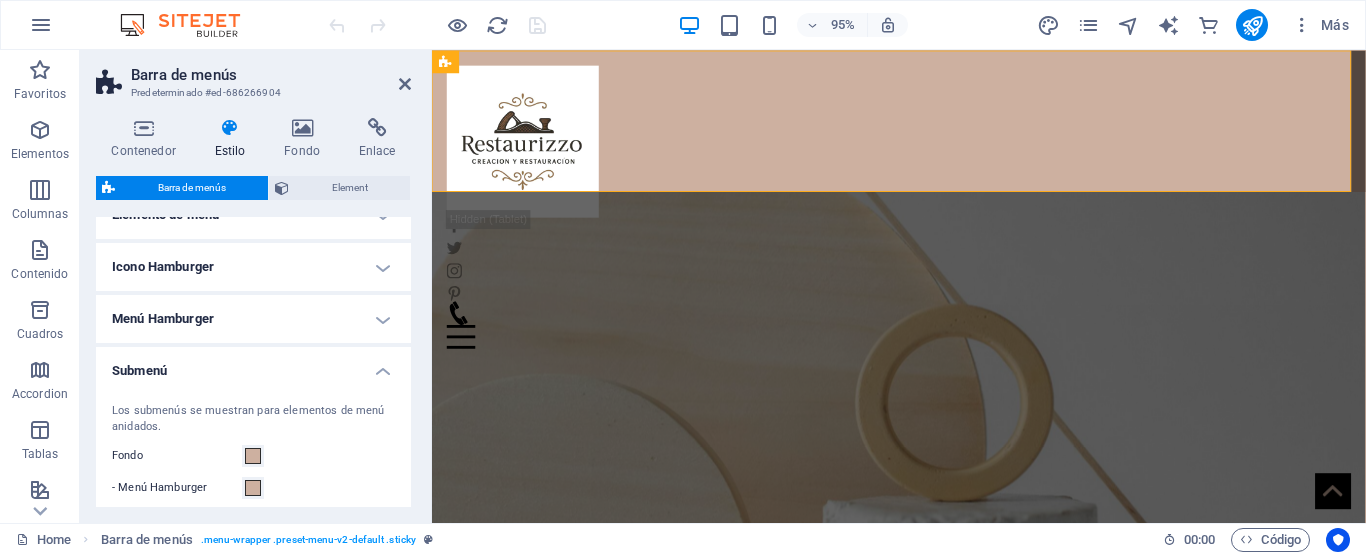 scroll, scrollTop: 621, scrollLeft: 0, axis: vertical 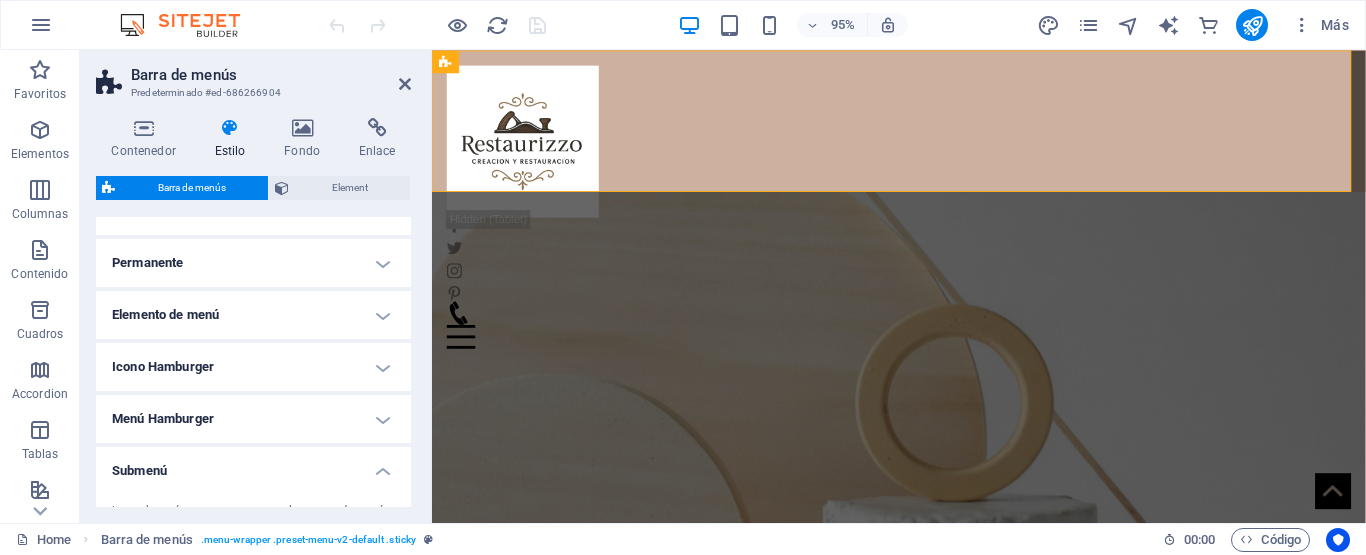 click on "Elemento de menú" at bounding box center [253, 315] 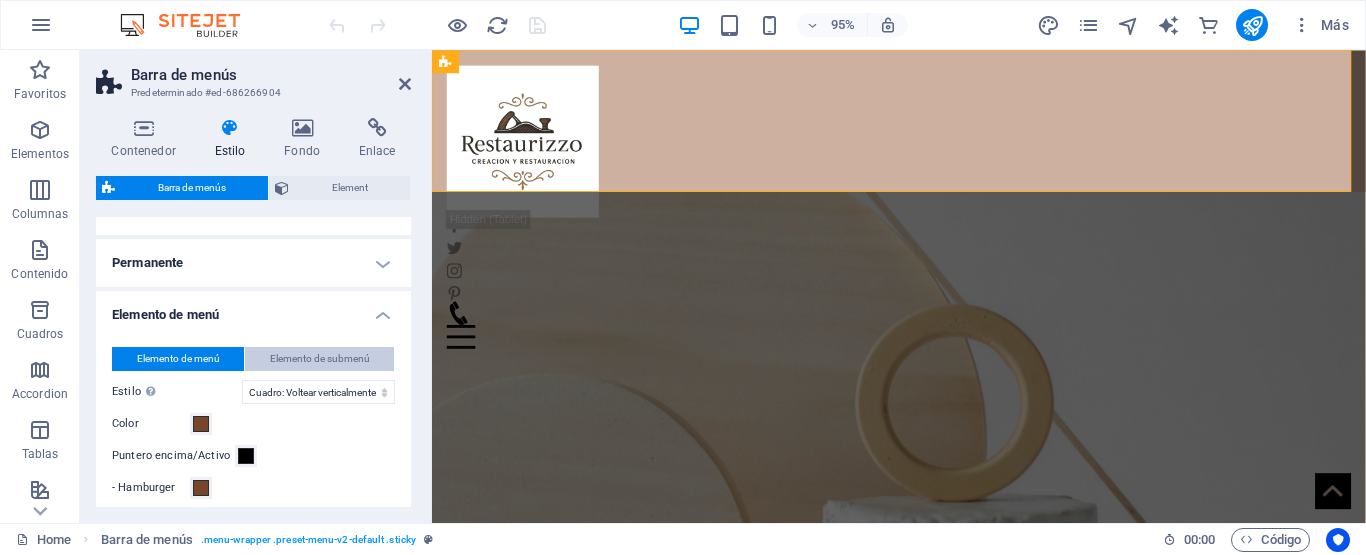 click on "Elemento de submenú" at bounding box center (320, 359) 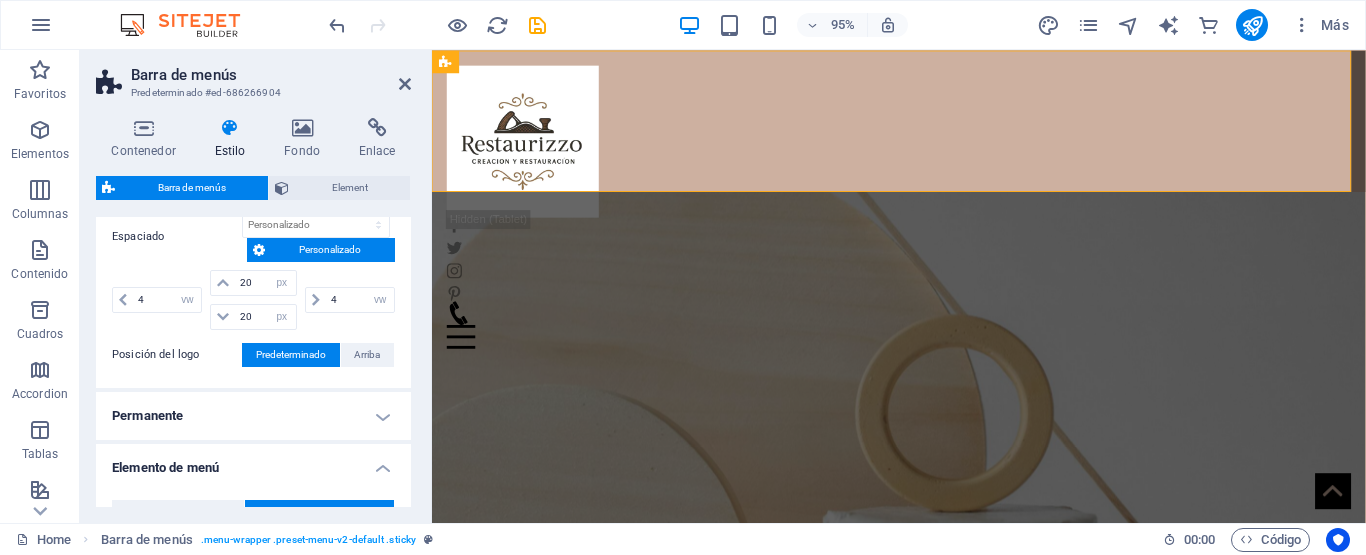 scroll, scrollTop: 421, scrollLeft: 0, axis: vertical 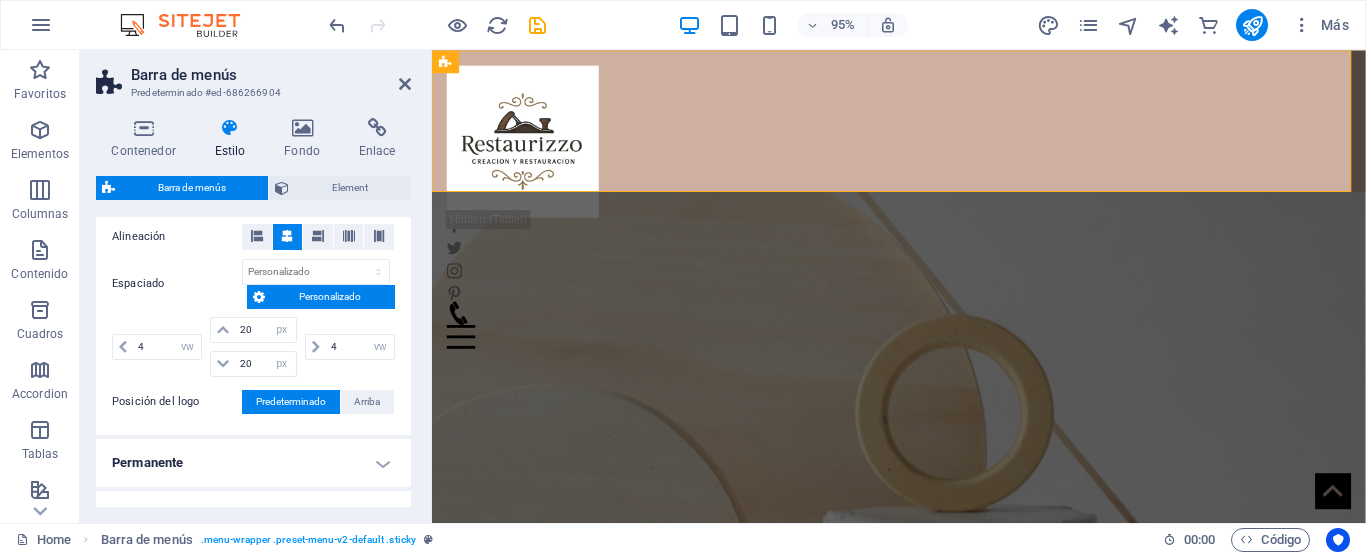click on "Permanente" at bounding box center [253, 463] 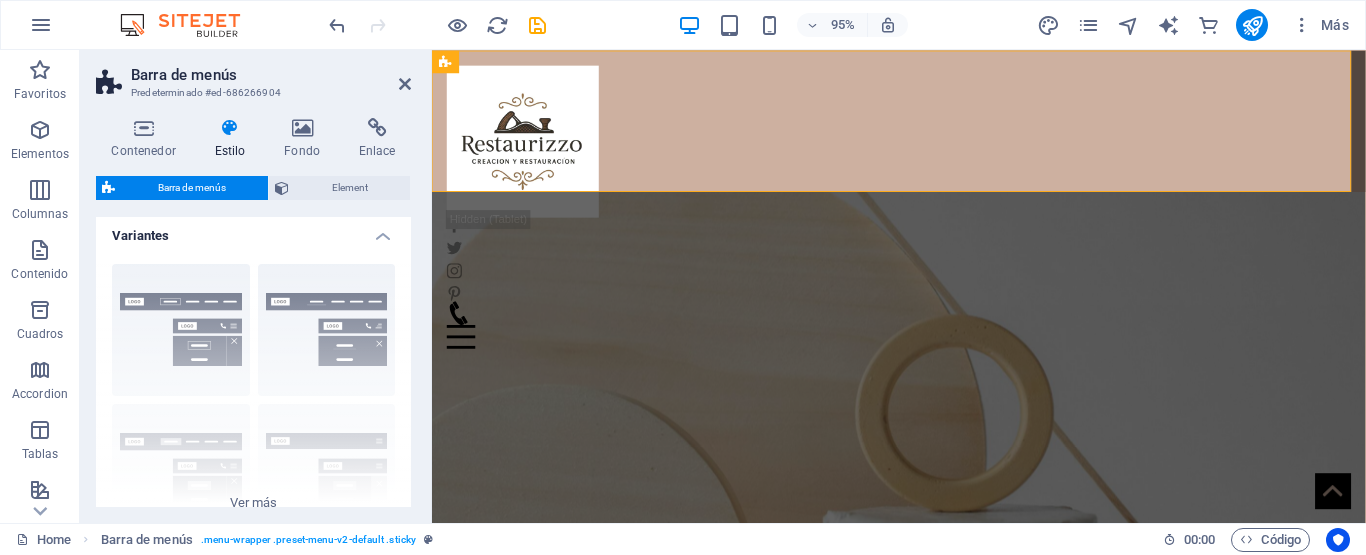 scroll, scrollTop: 0, scrollLeft: 0, axis: both 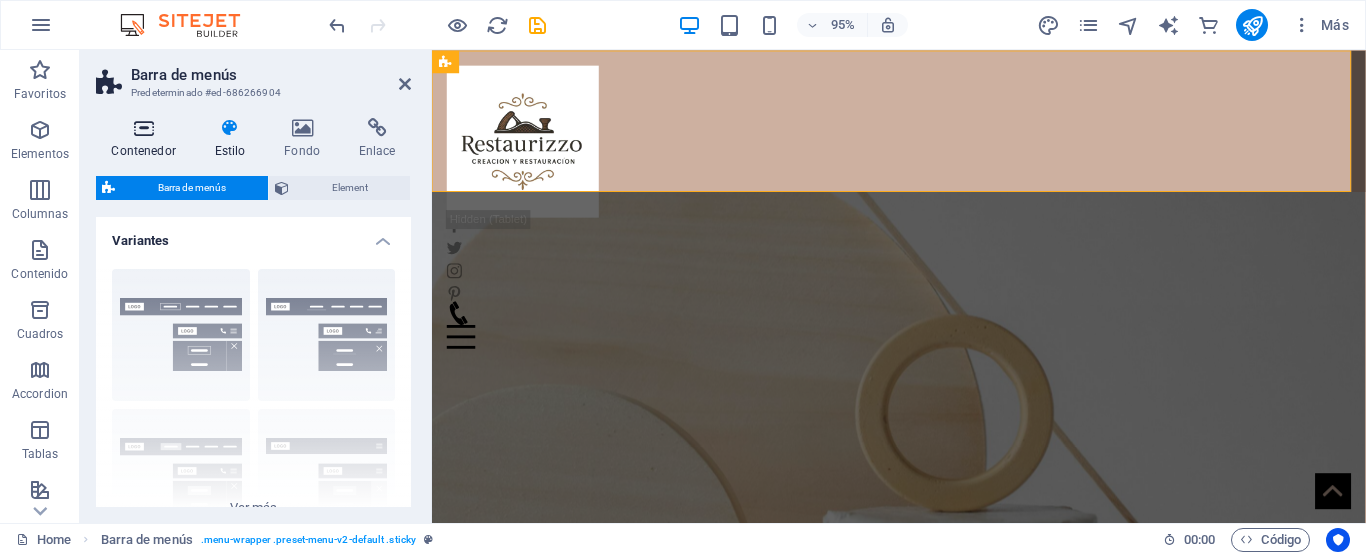 click at bounding box center (143, 128) 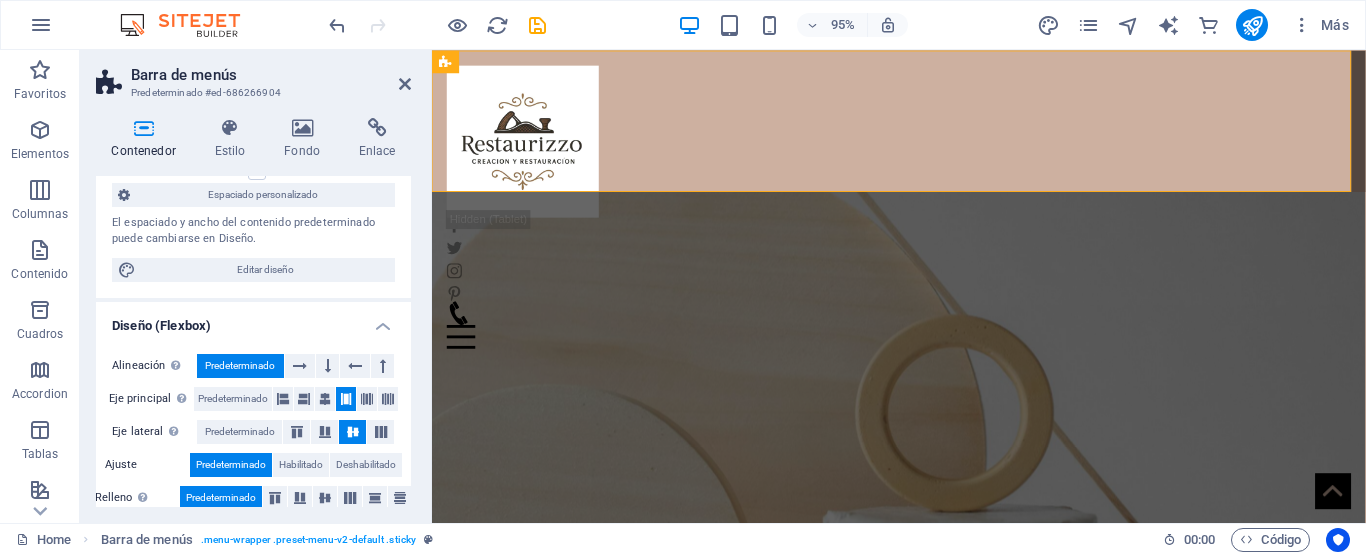 scroll, scrollTop: 102, scrollLeft: 0, axis: vertical 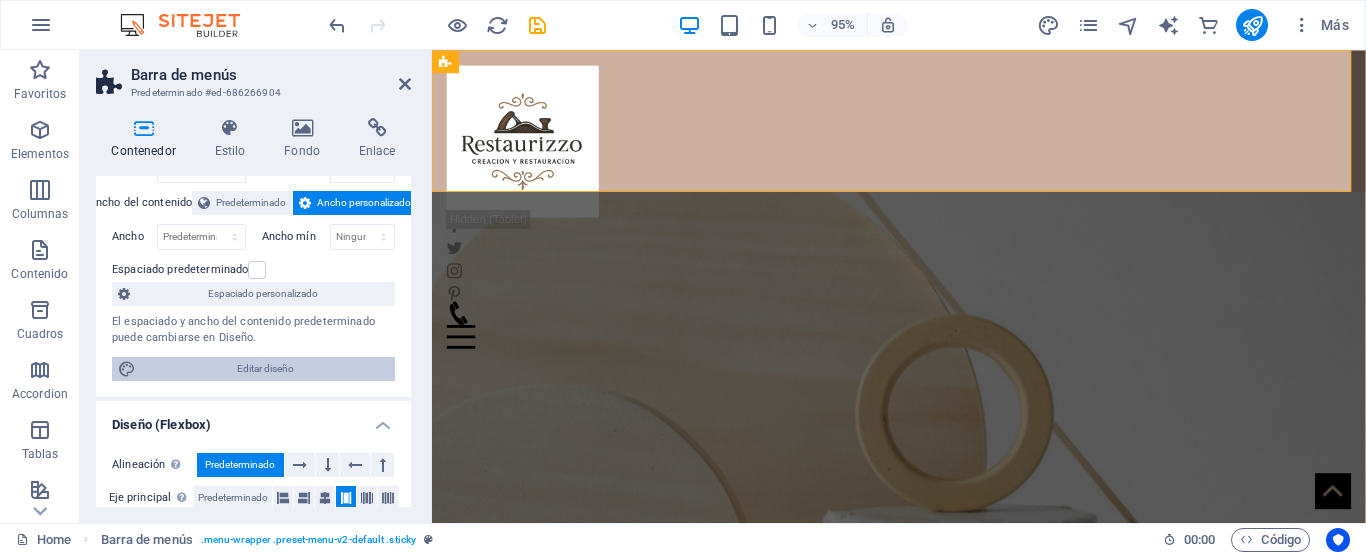 click on "Editar diseño" at bounding box center (265, 369) 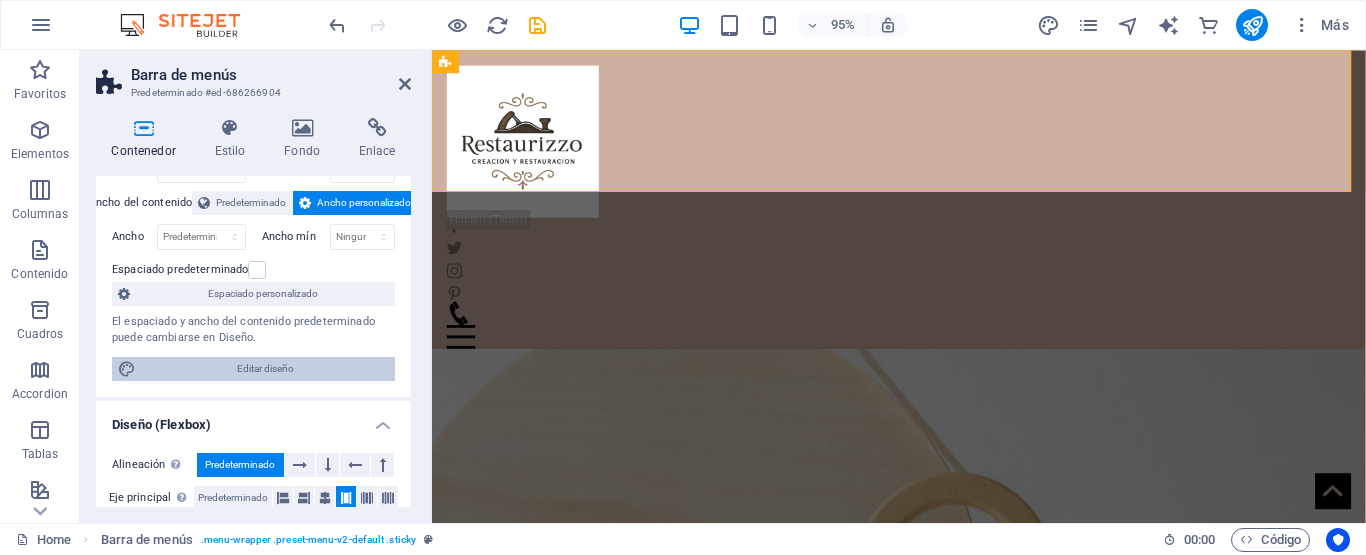 select on "rem" 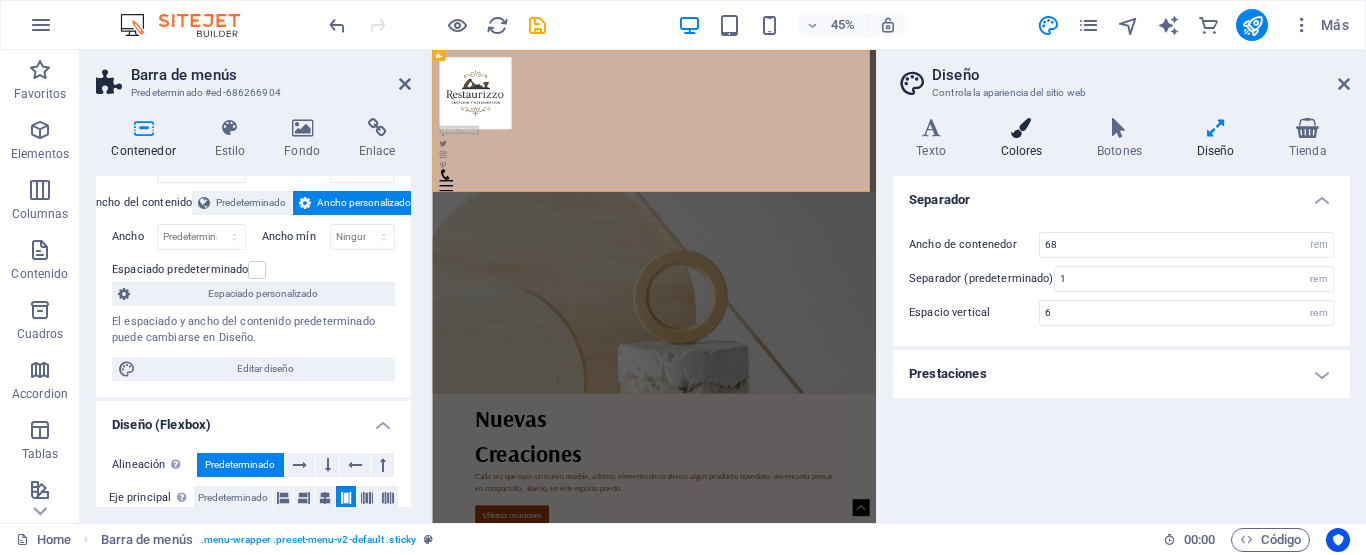 click at bounding box center [1021, 128] 